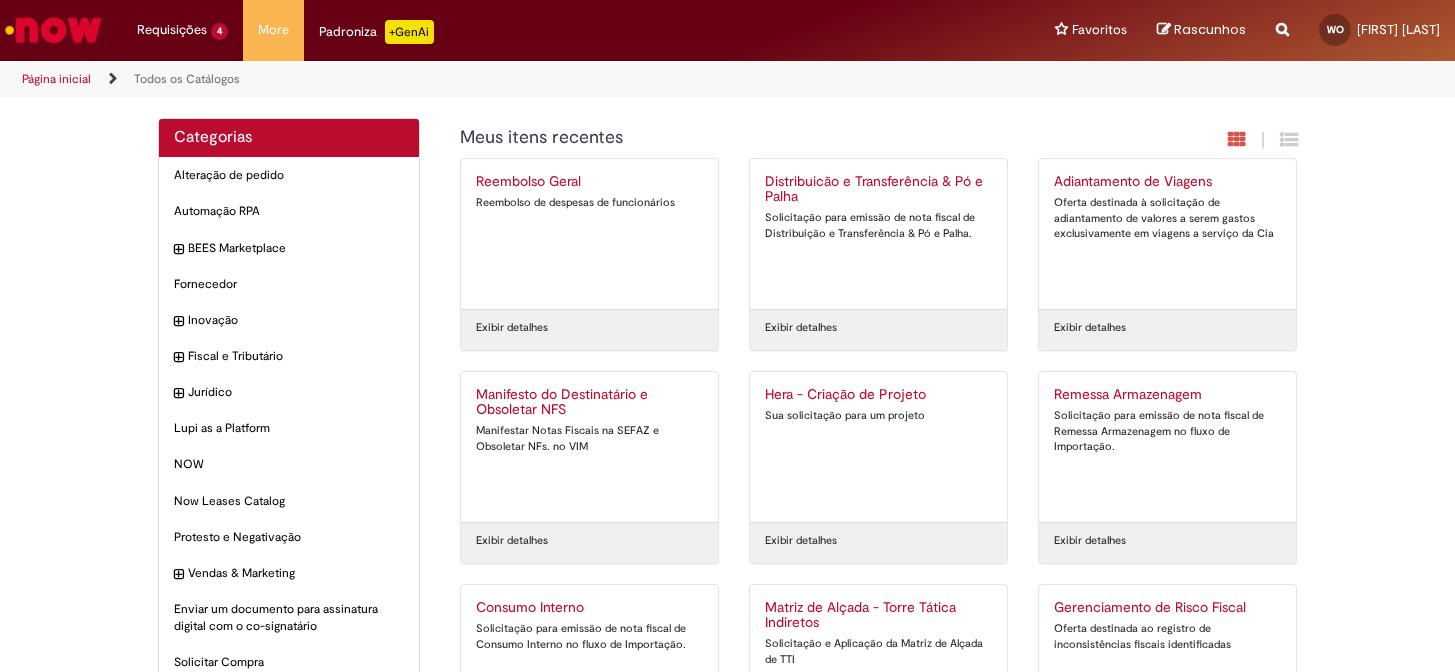 scroll, scrollTop: 0, scrollLeft: 0, axis: both 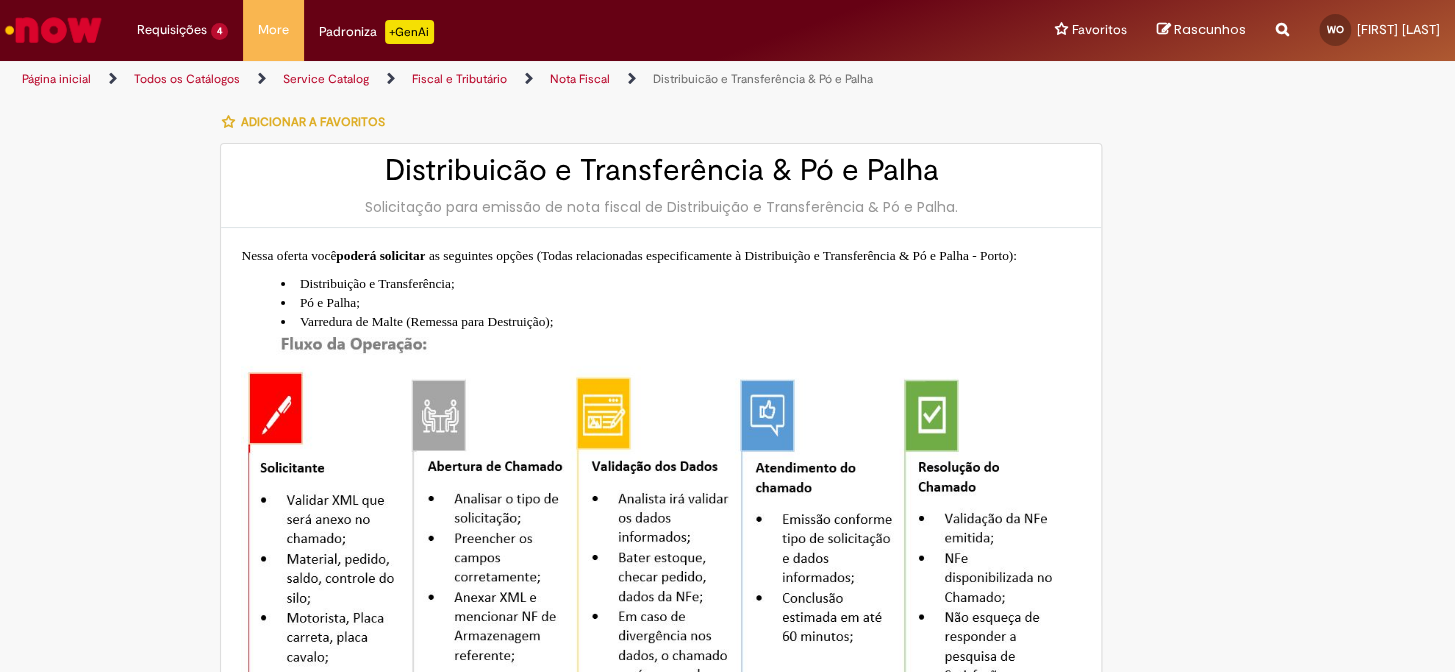 type on "**********" 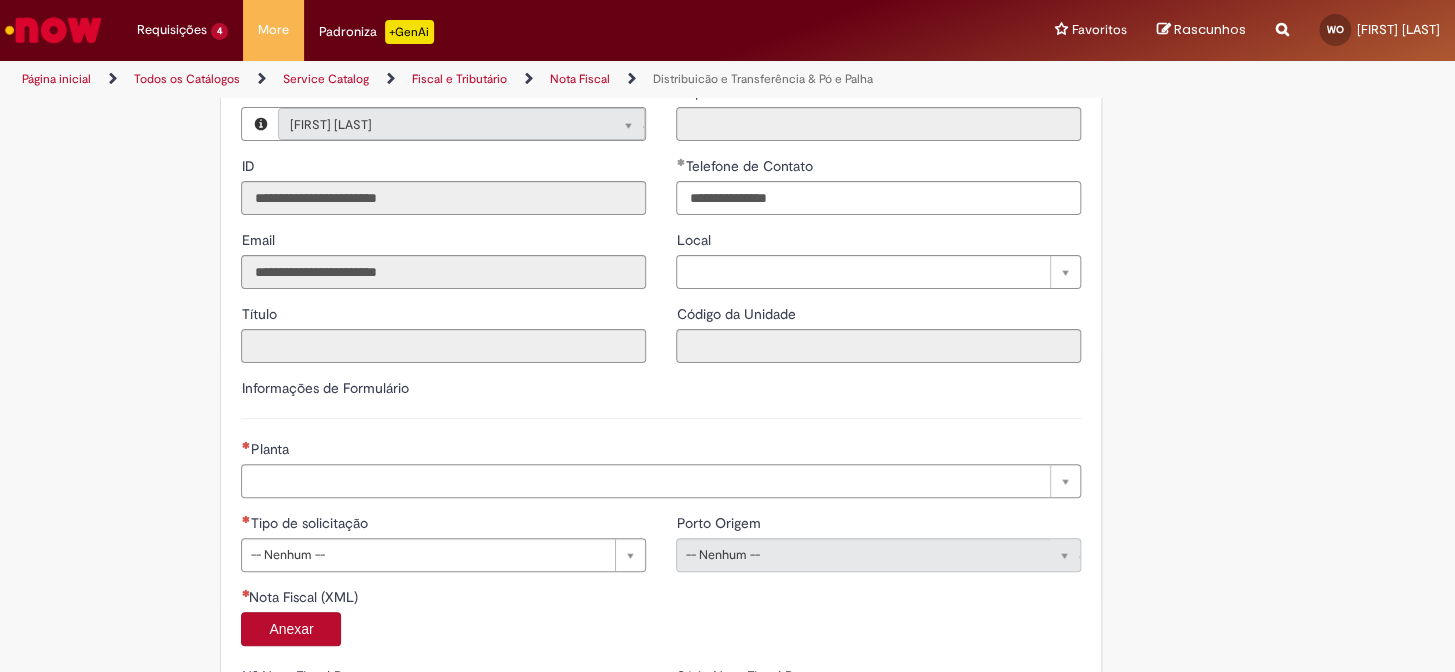 scroll, scrollTop: 1000, scrollLeft: 0, axis: vertical 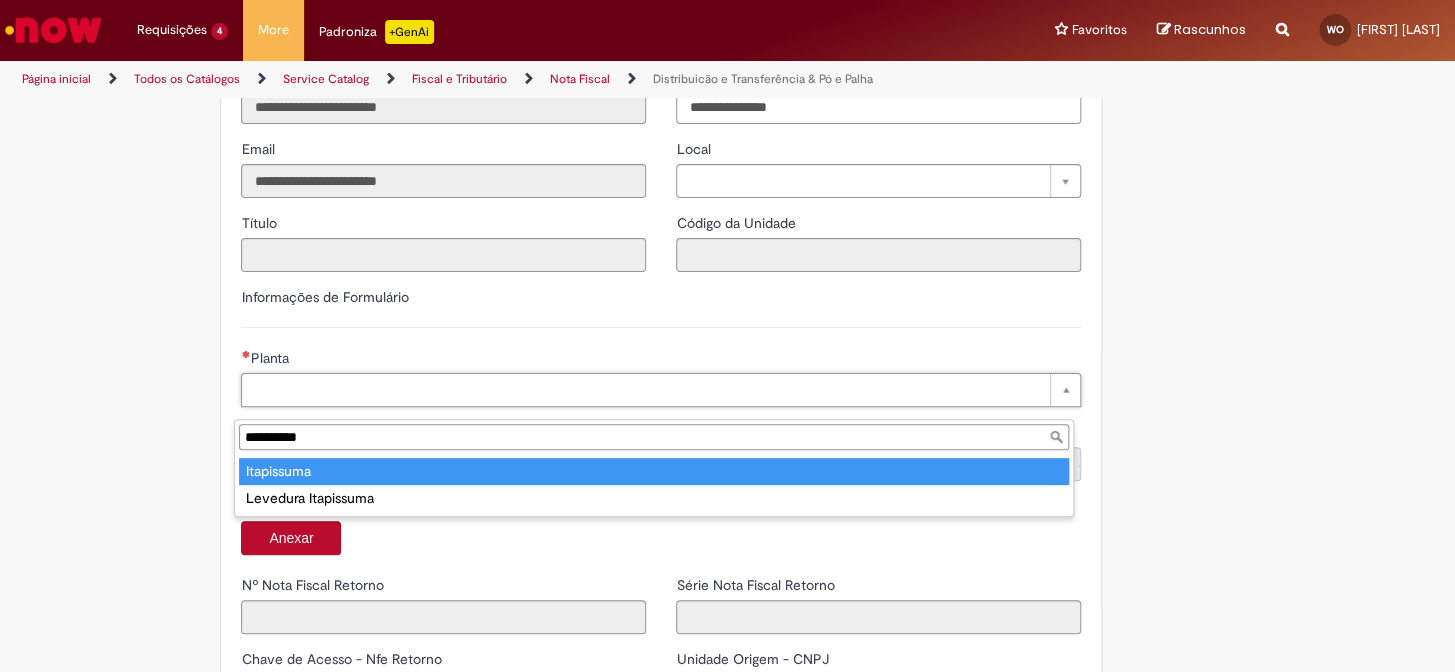 type on "**********" 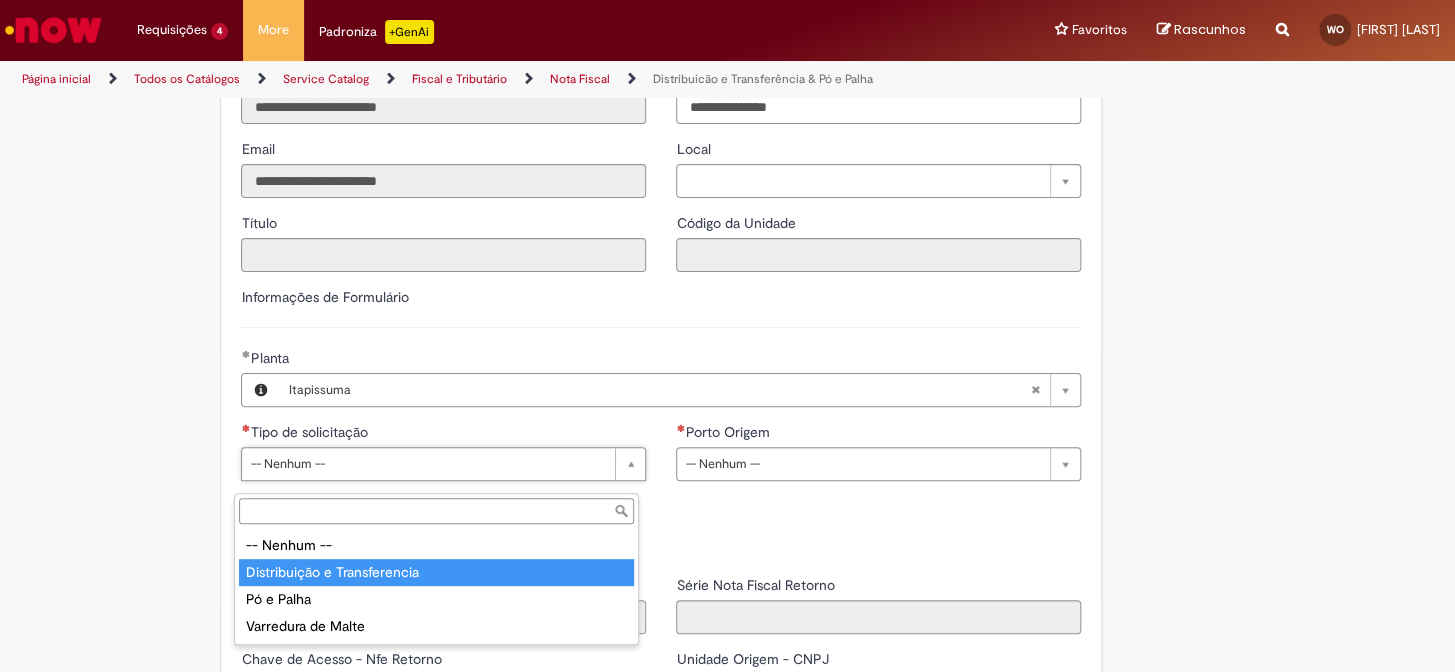 type on "**********" 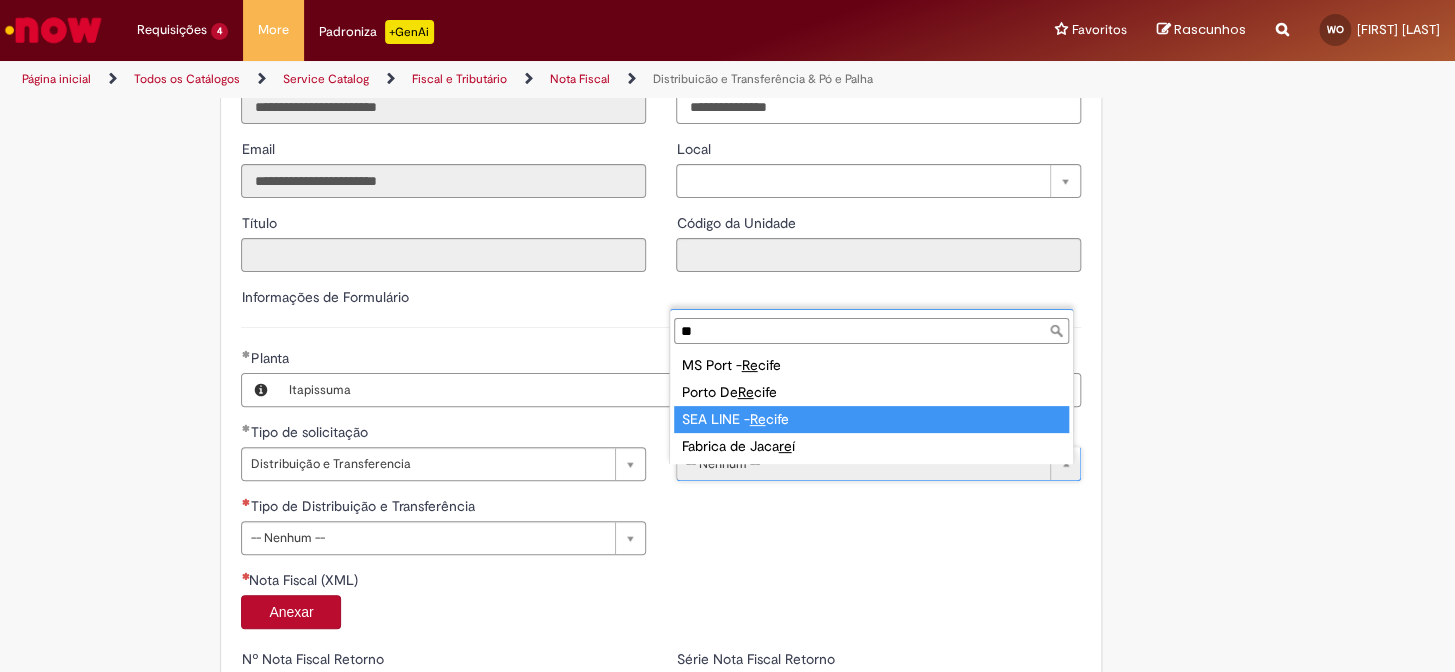 type on "**" 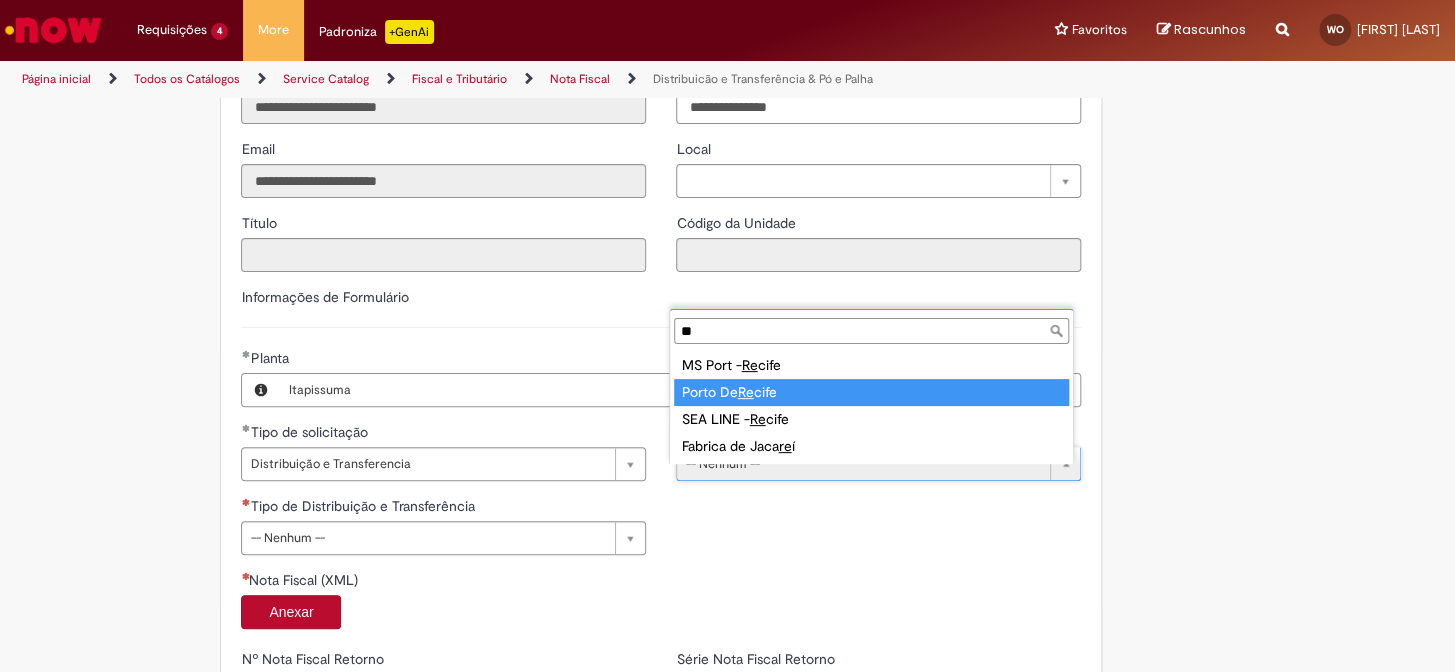 type on "**********" 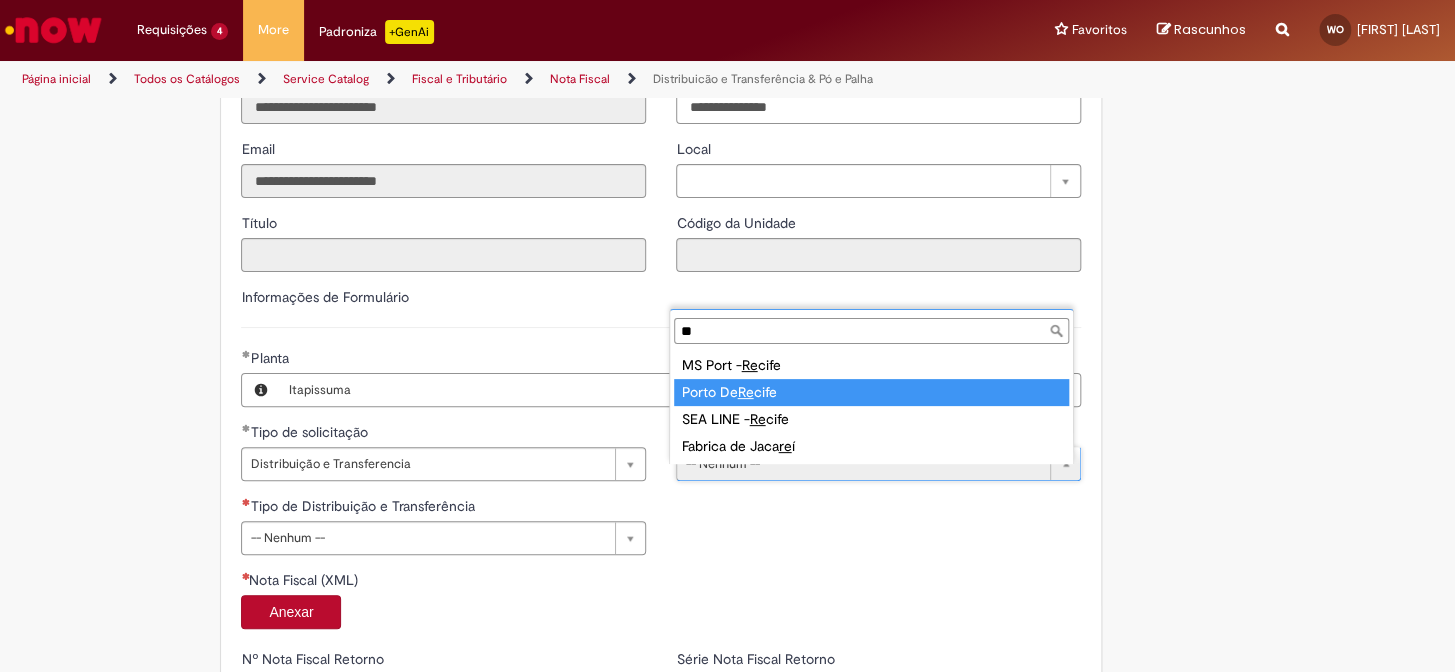 select on "**********" 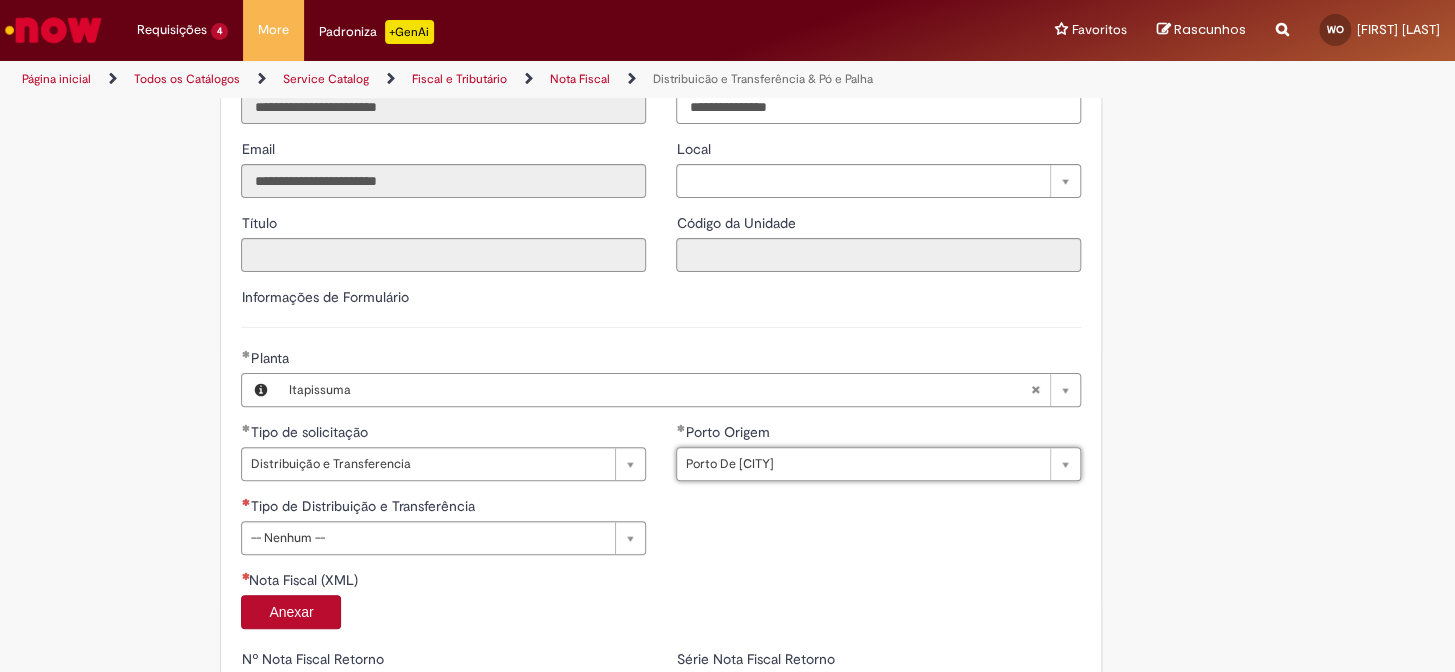 scroll, scrollTop: 1090, scrollLeft: 0, axis: vertical 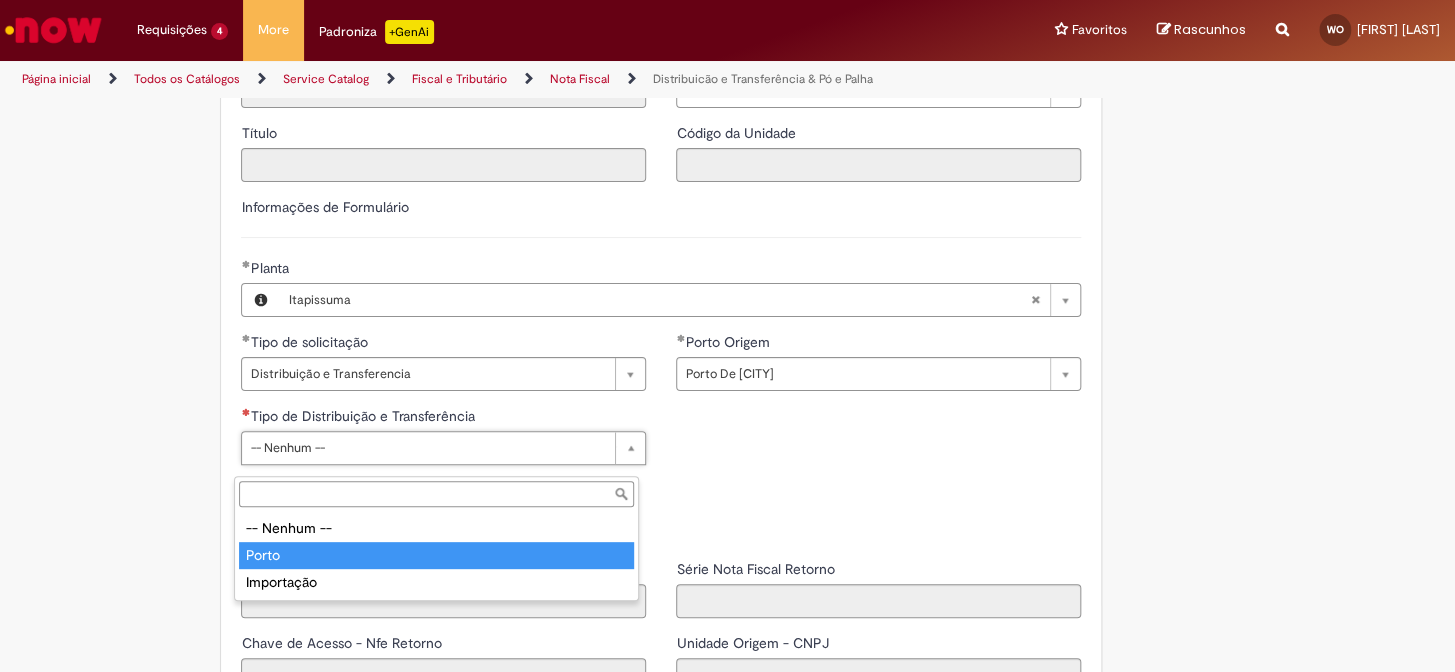 type on "*****" 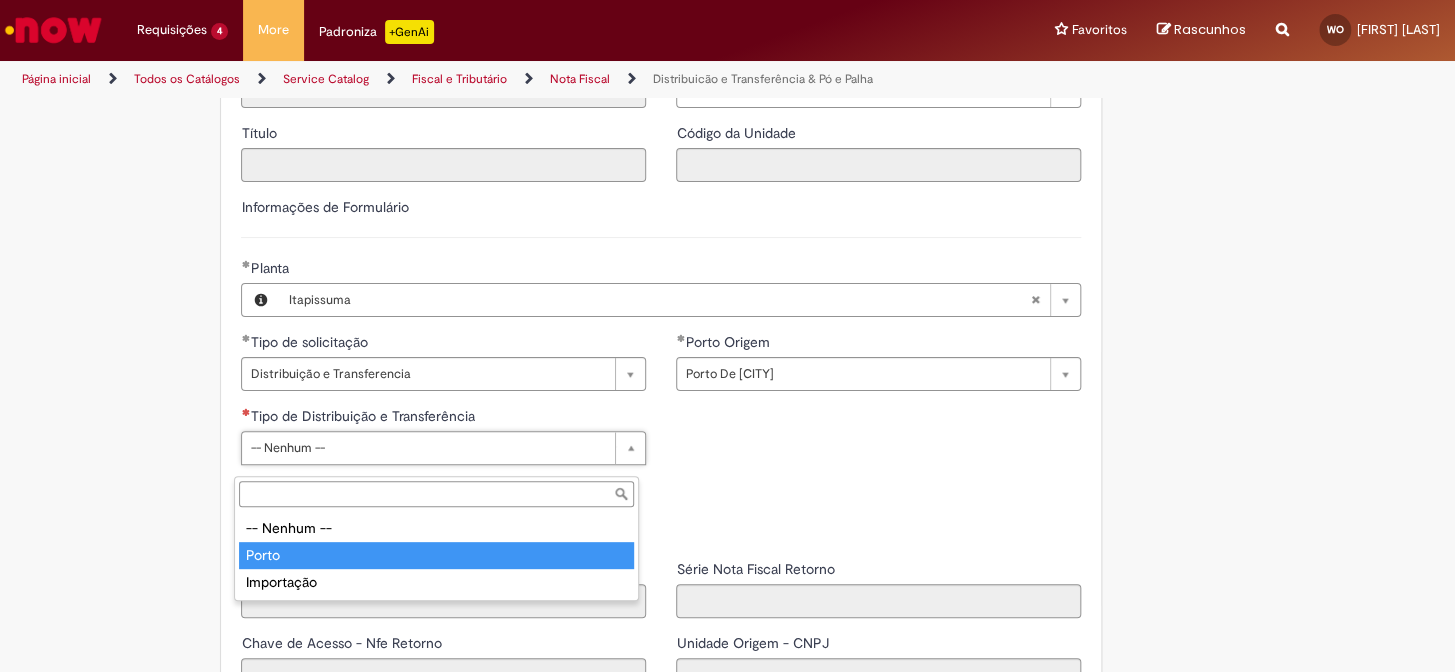 select on "**********" 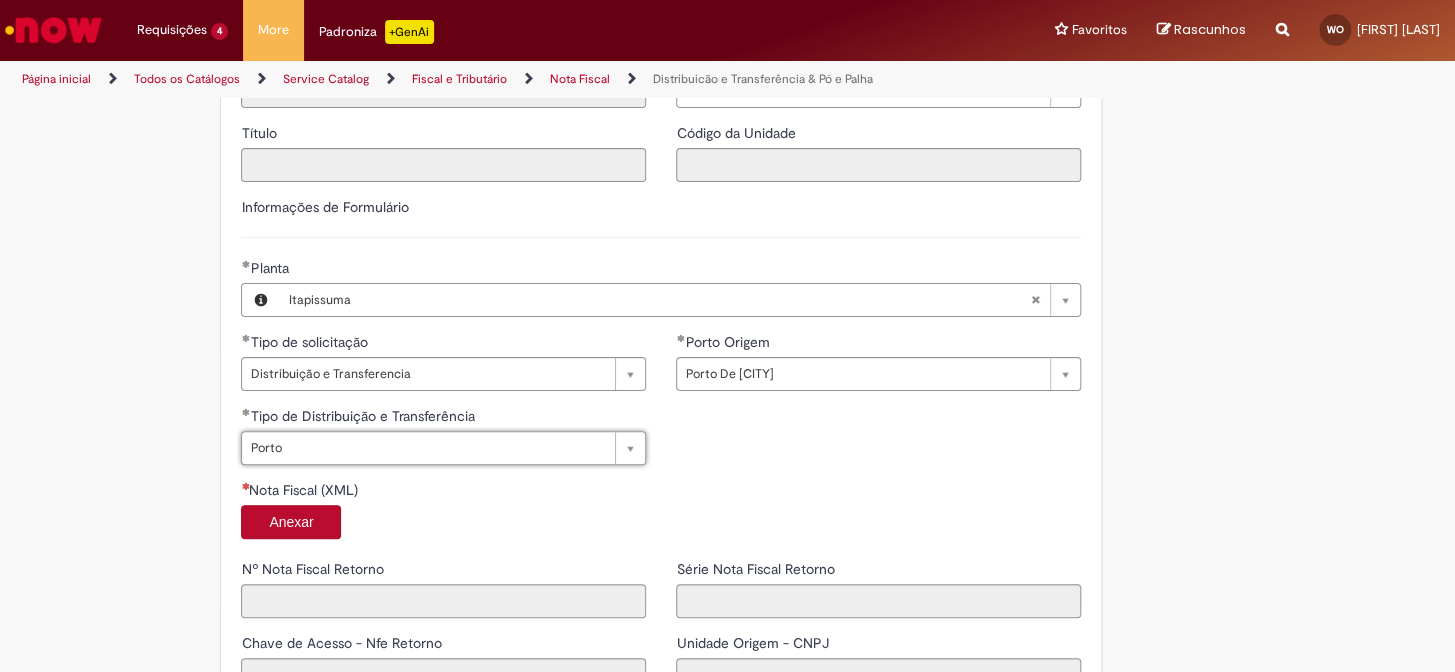 click on "Anexar" at bounding box center [291, 522] 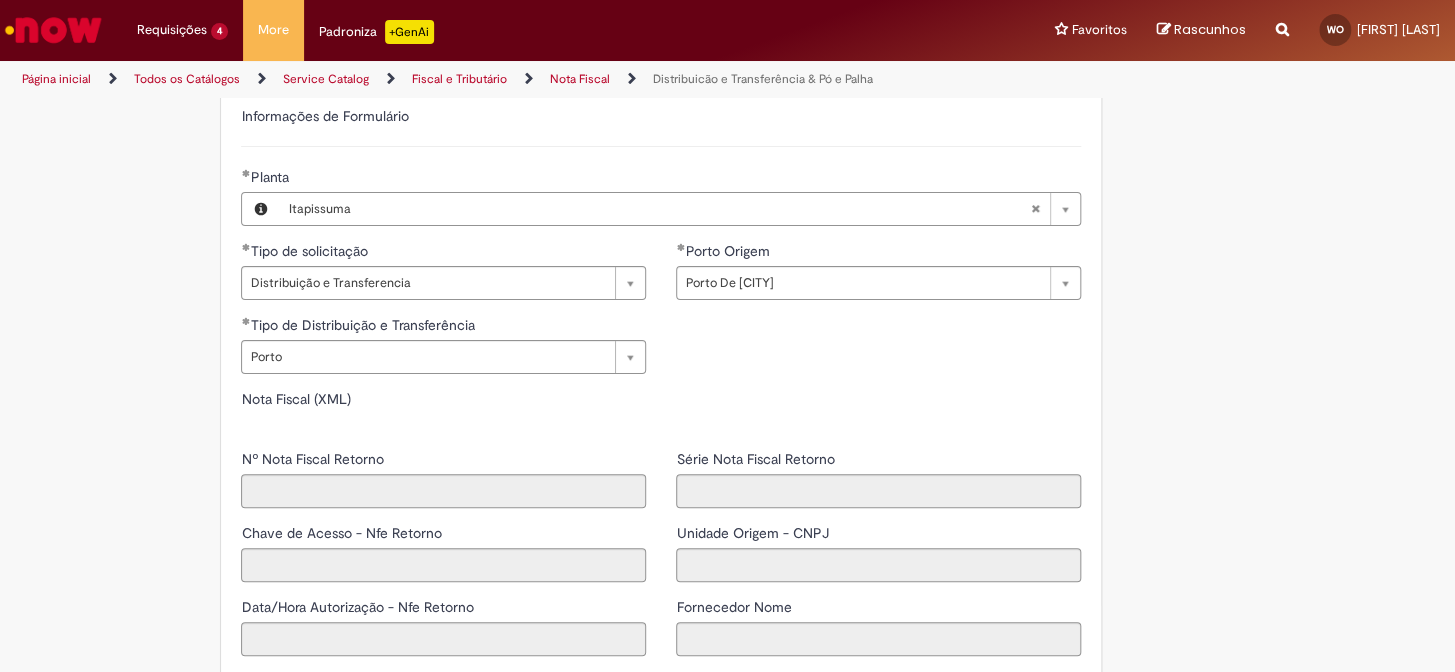 type on "*****" 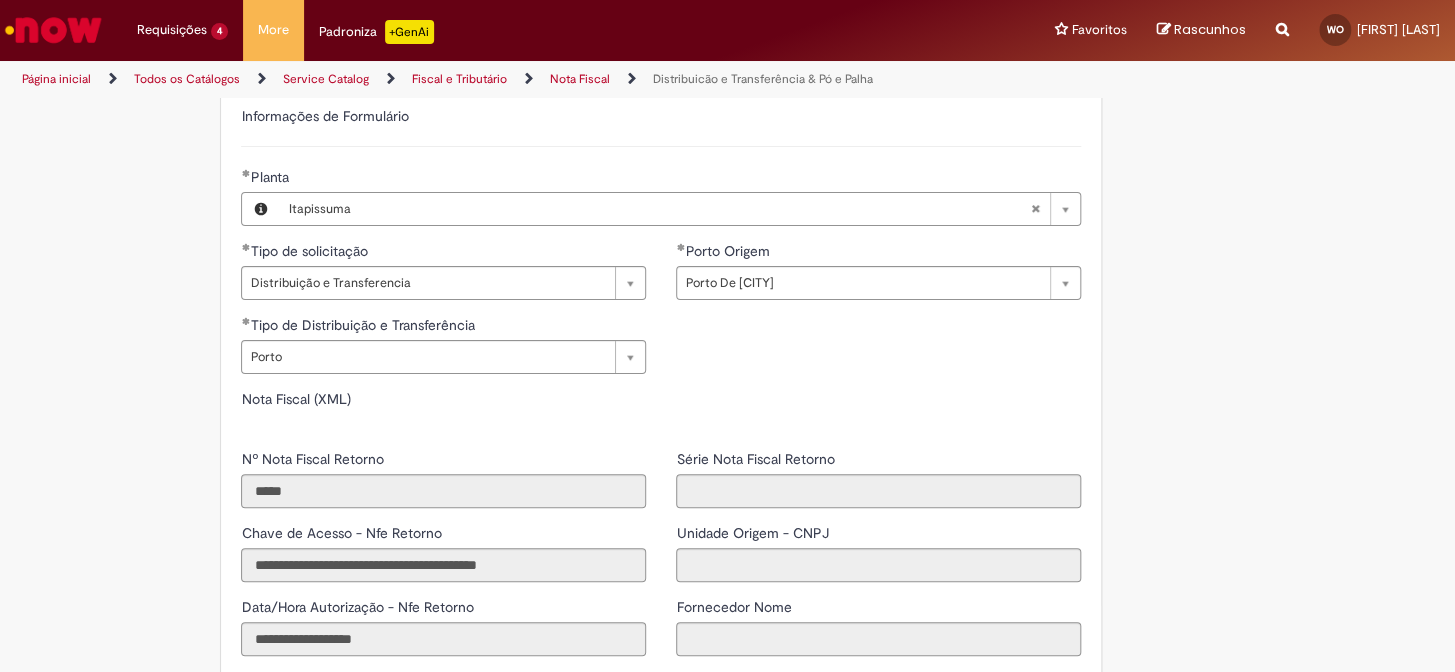 type on "**********" 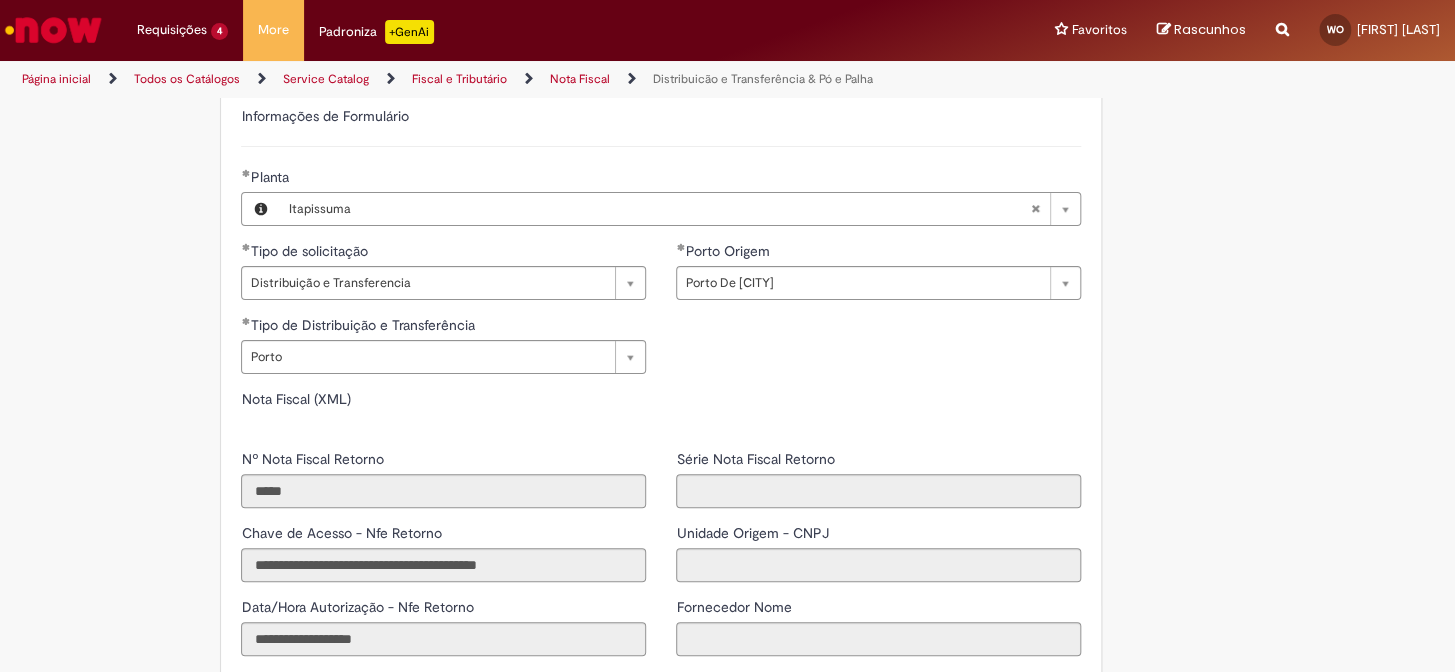 type on "*" 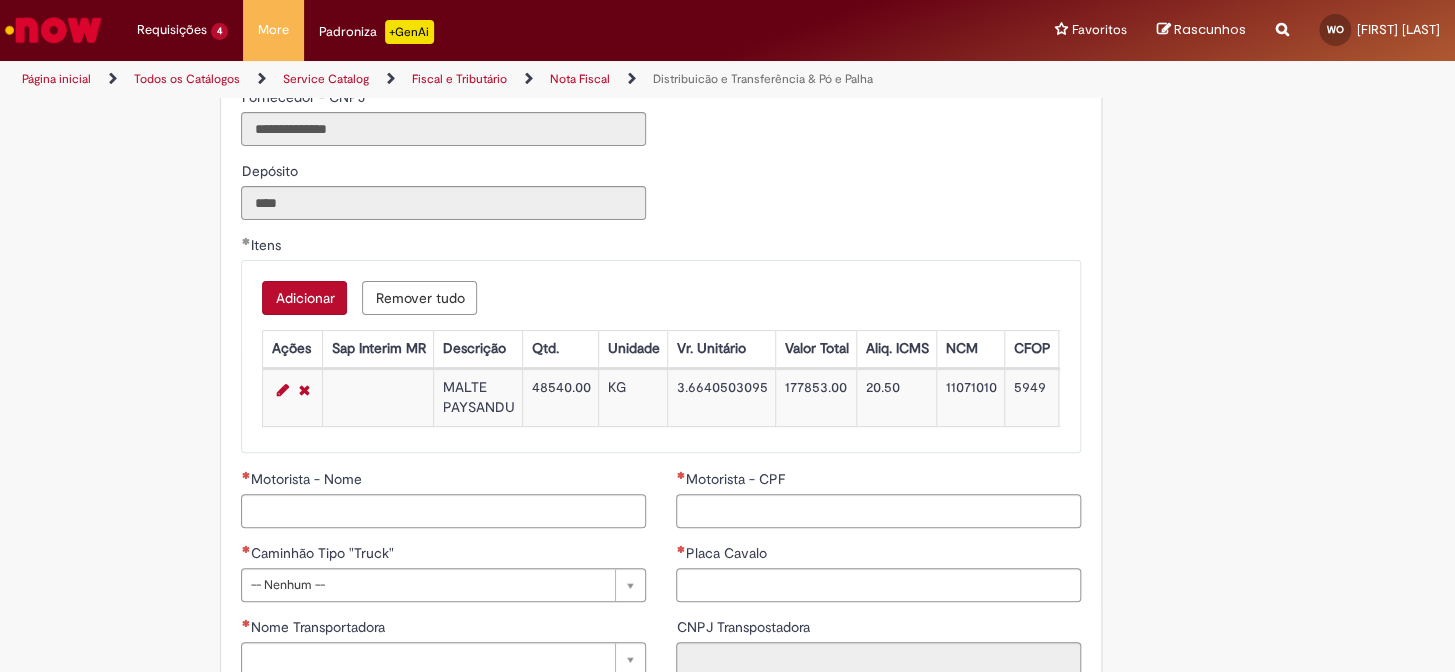 scroll, scrollTop: 2090, scrollLeft: 0, axis: vertical 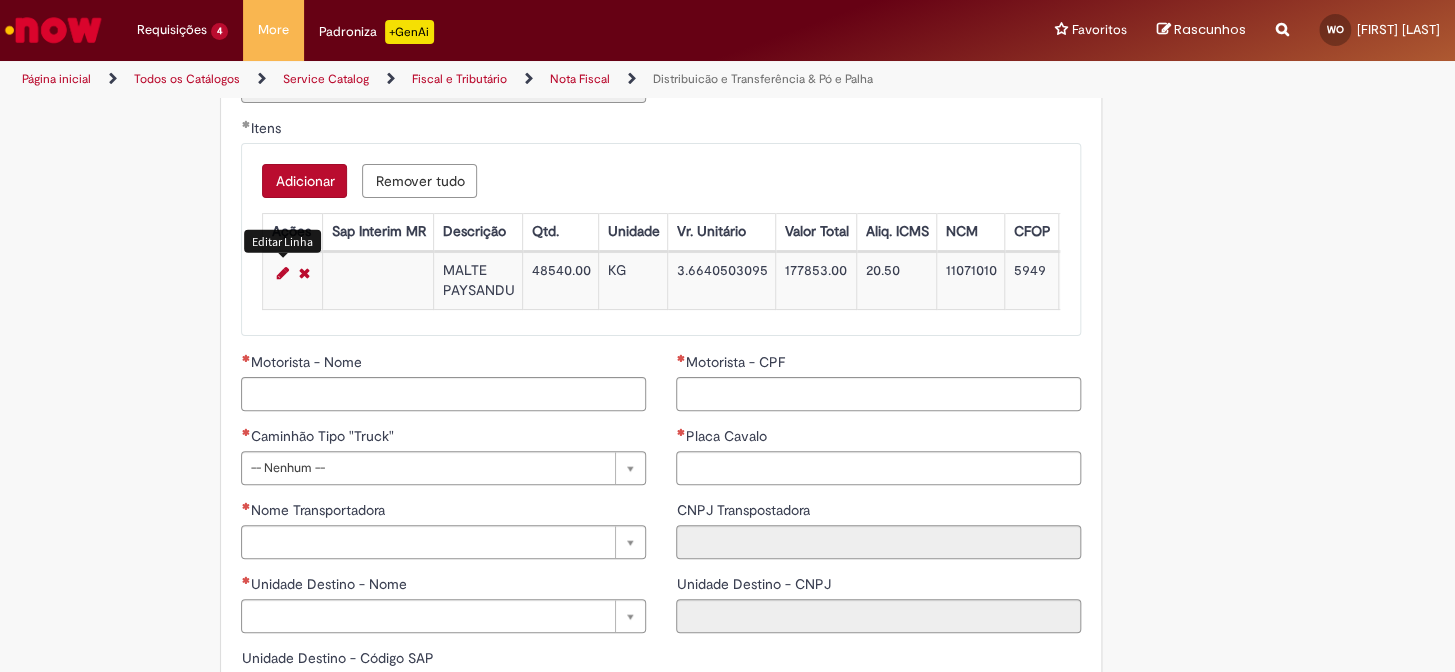 click at bounding box center [282, 273] 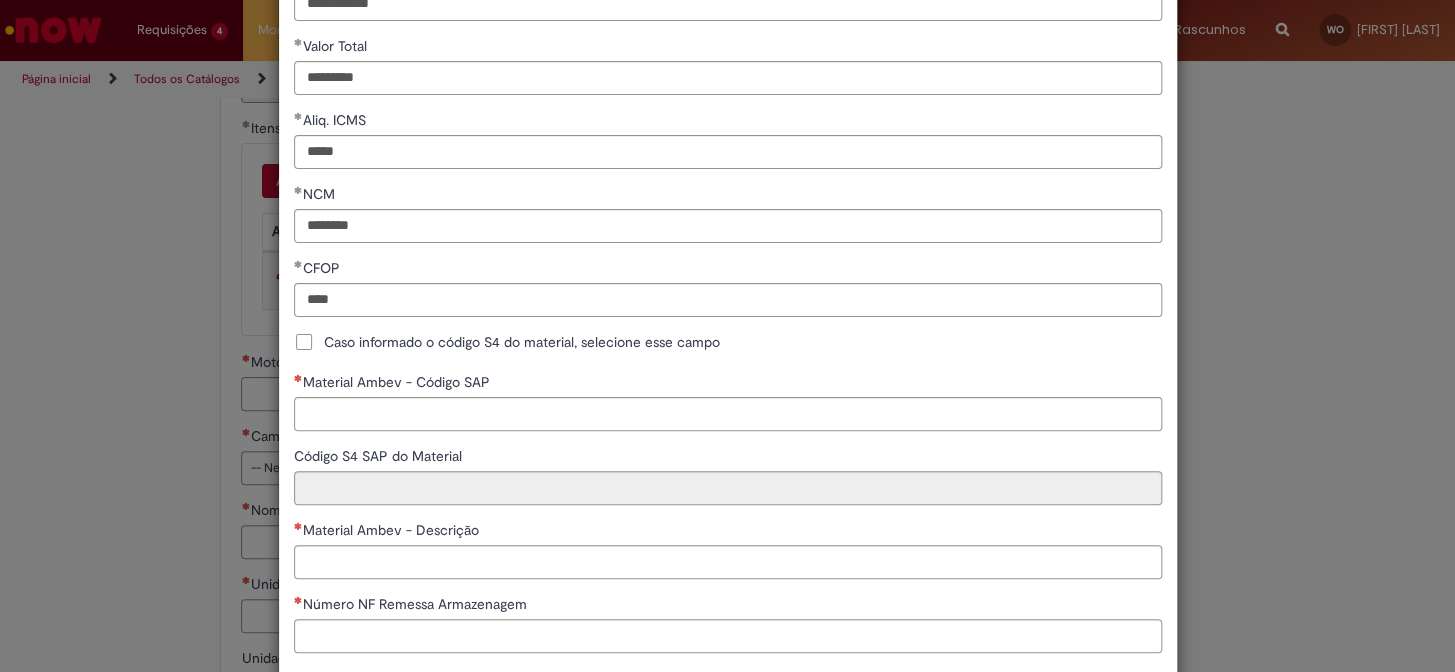 scroll, scrollTop: 469, scrollLeft: 0, axis: vertical 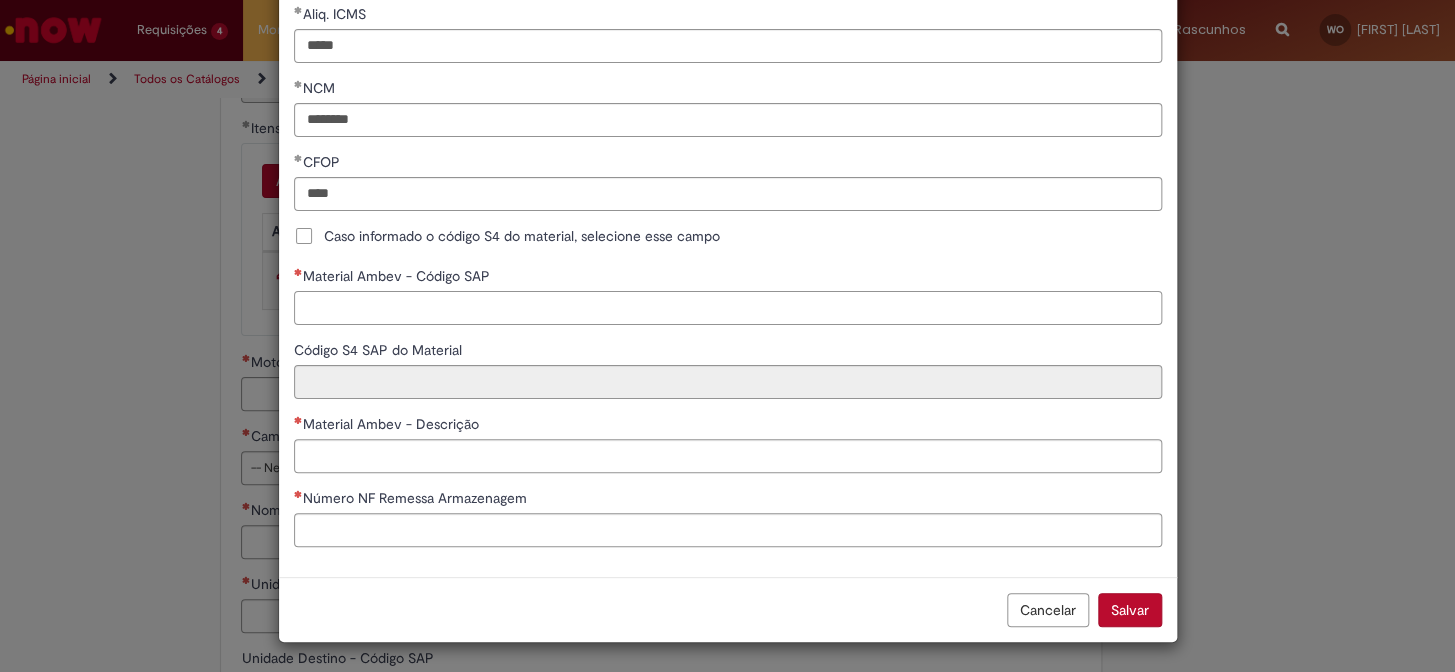 click on "Material Ambev - Código SAP" at bounding box center (728, 308) 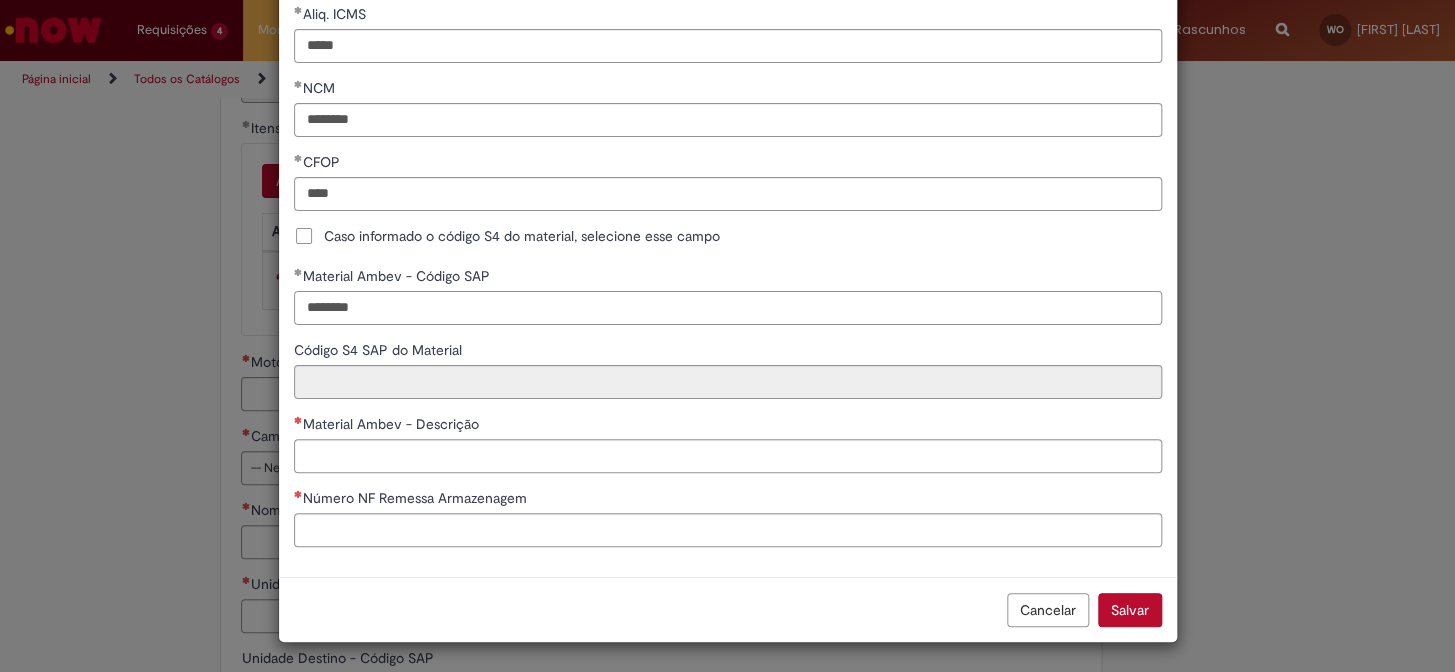 type on "********" 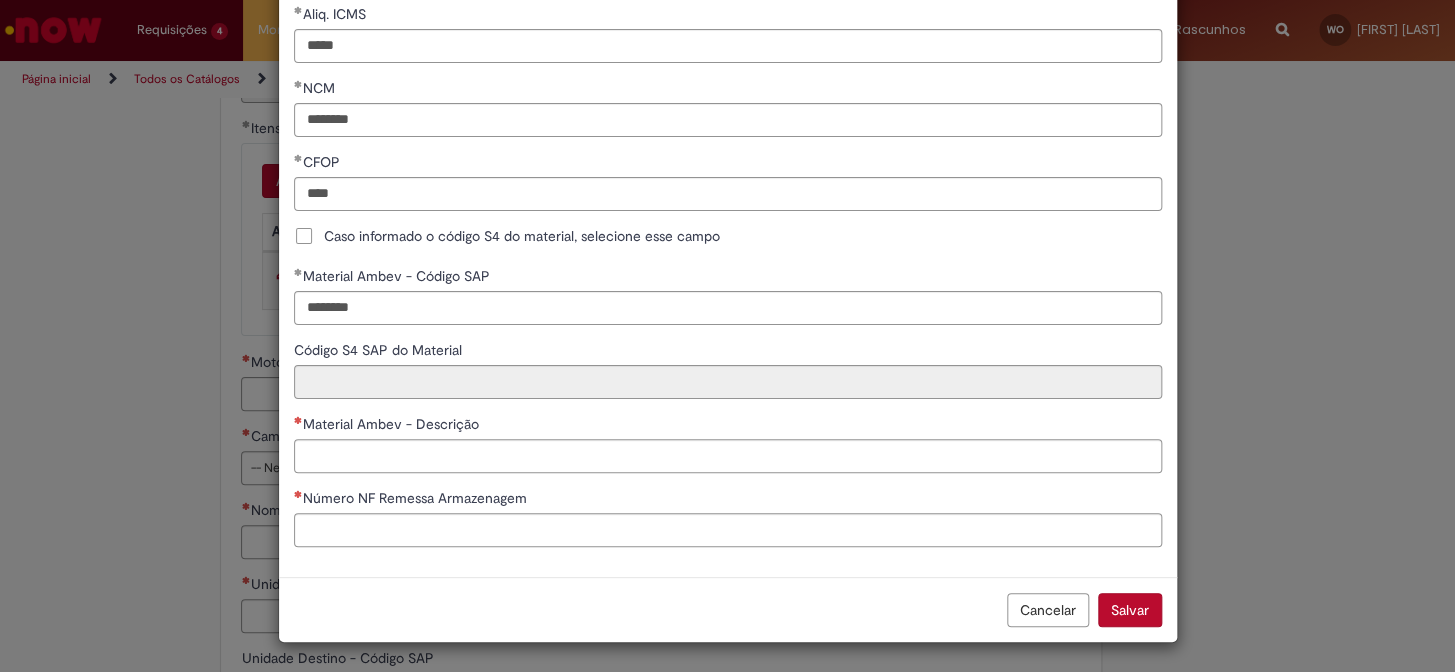 type on "**********" 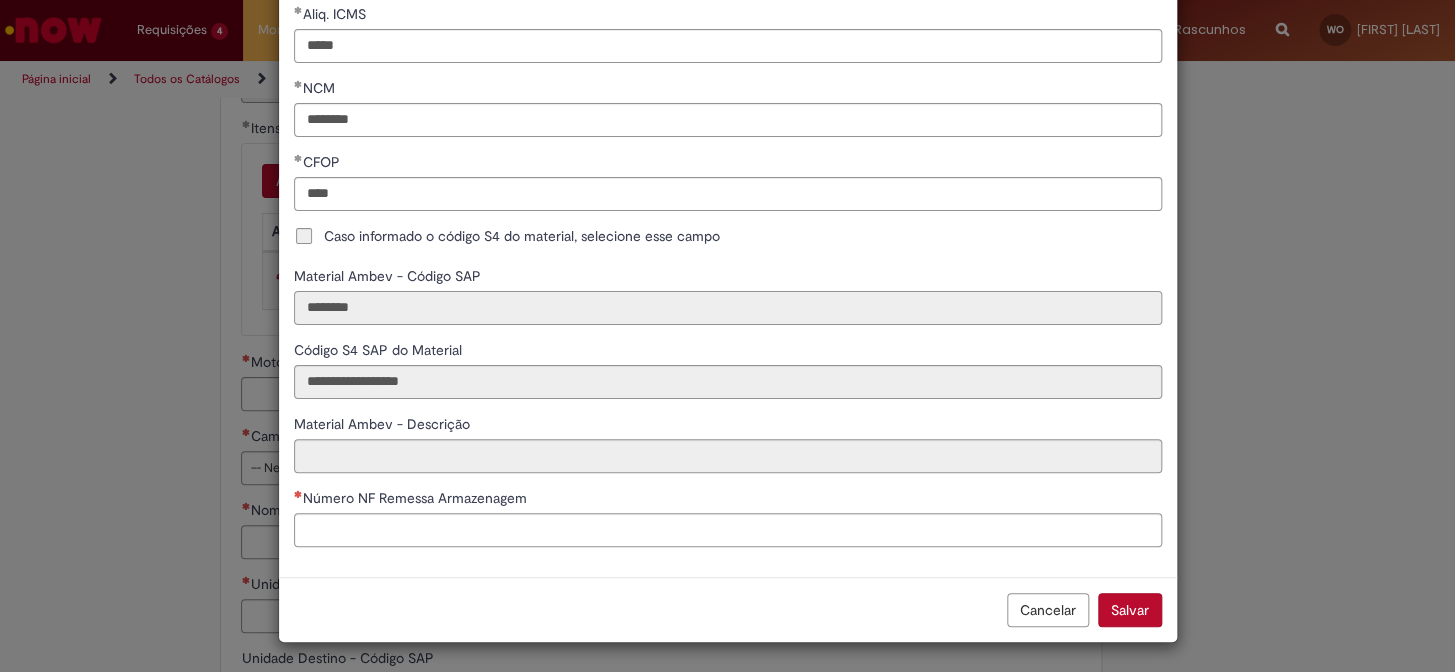 type on "**********" 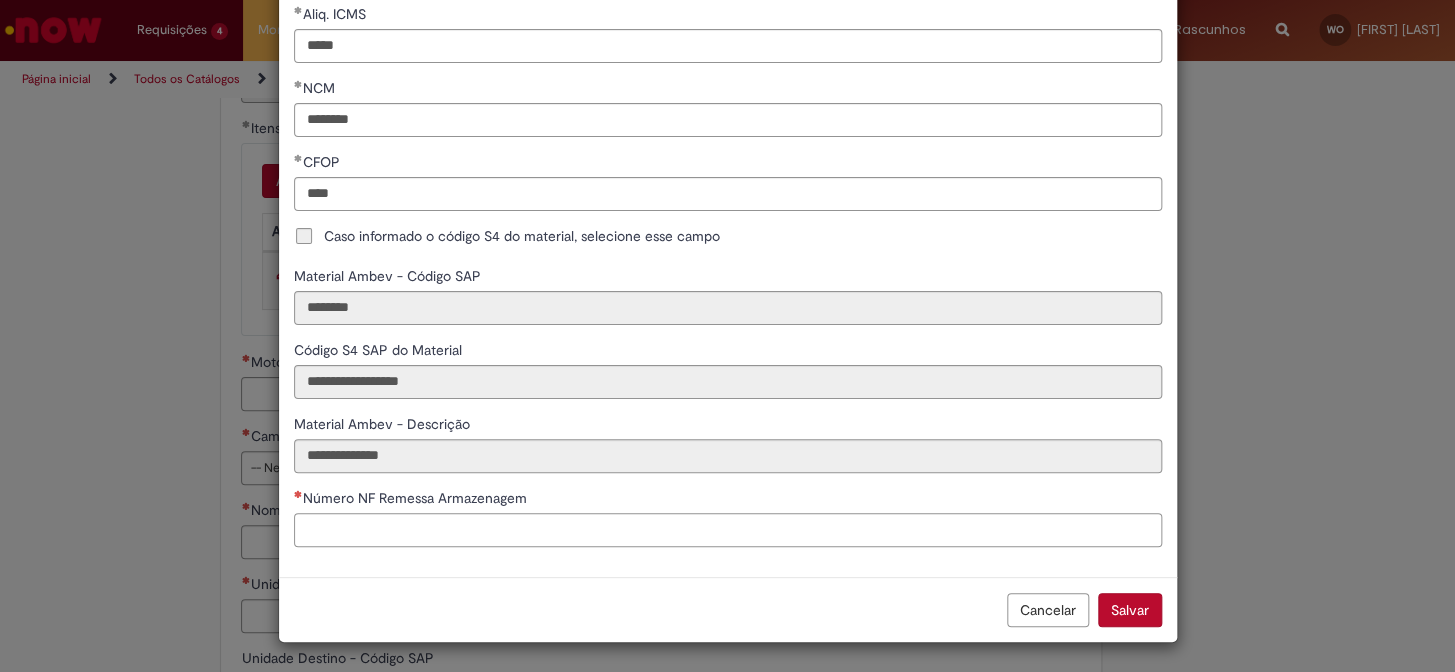 click on "Número NF Remessa Armazenagem" at bounding box center (728, 530) 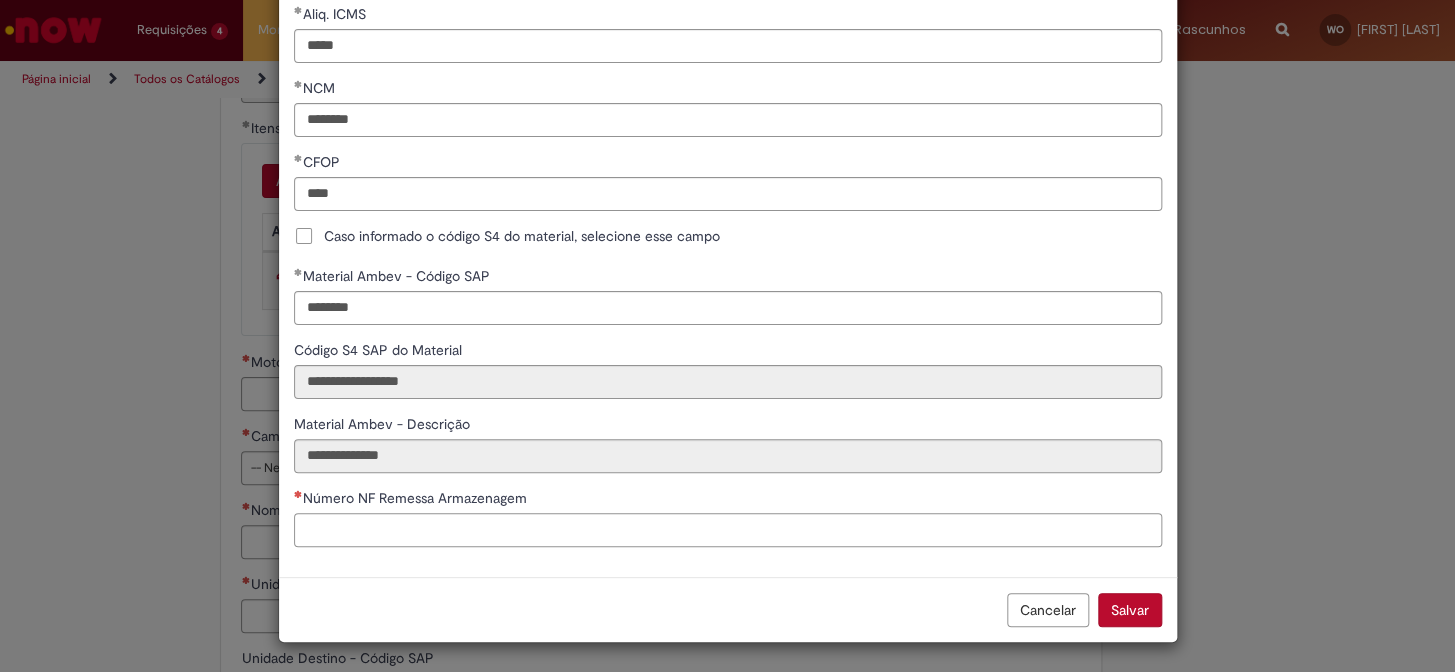 paste on "******" 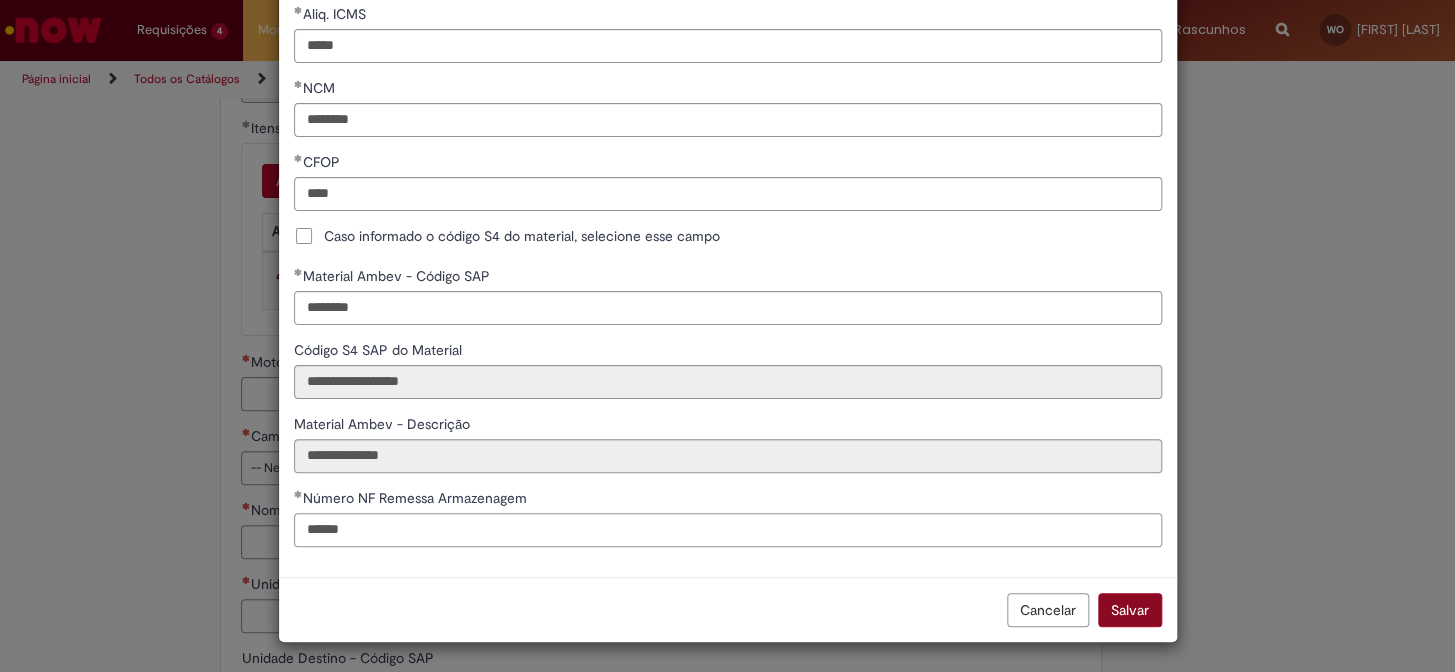 type on "******" 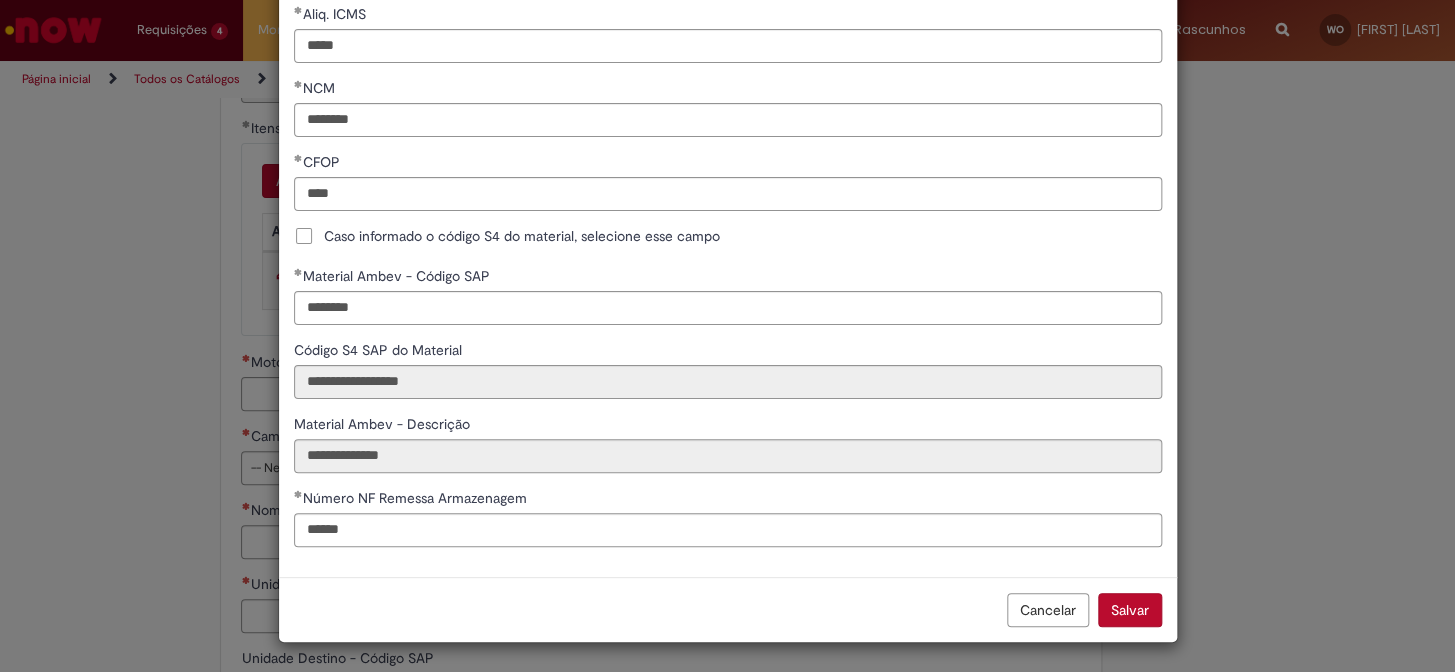 click on "Salvar" at bounding box center [1130, 610] 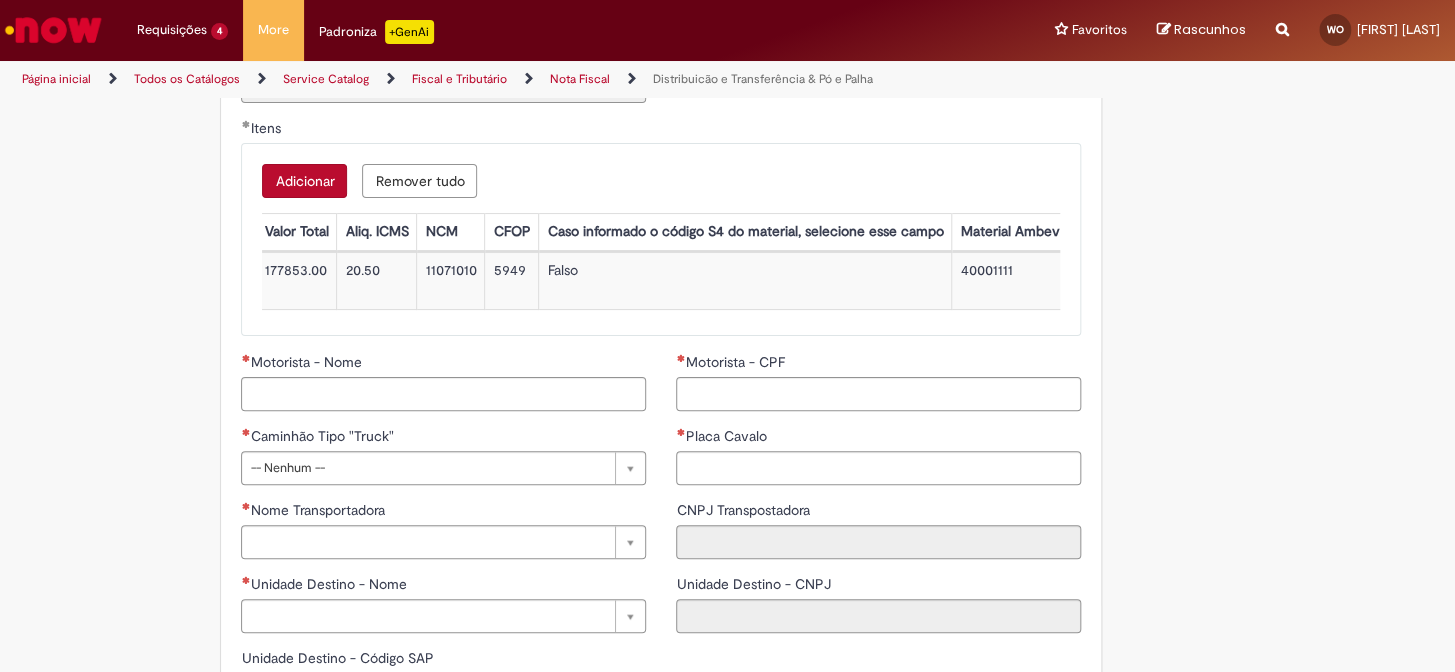 scroll, scrollTop: 0, scrollLeft: 0, axis: both 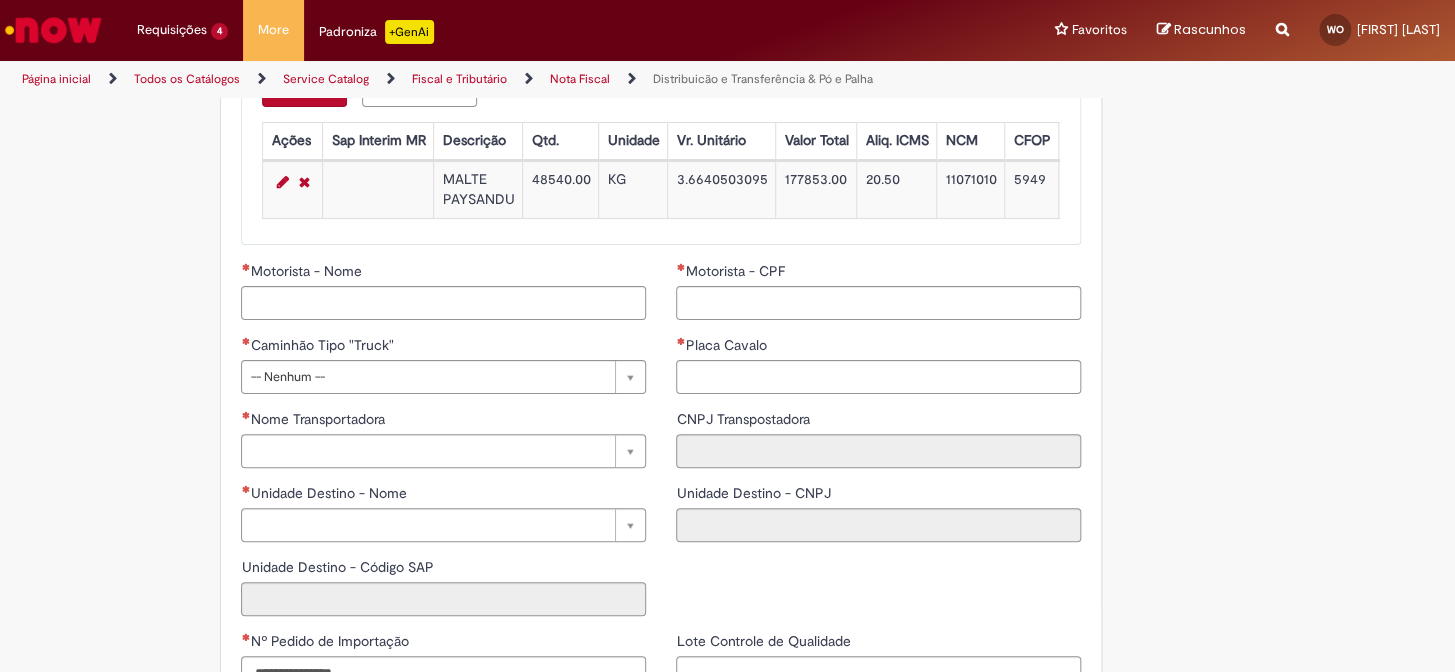 click on "Motorista - Nome" at bounding box center (443, 273) 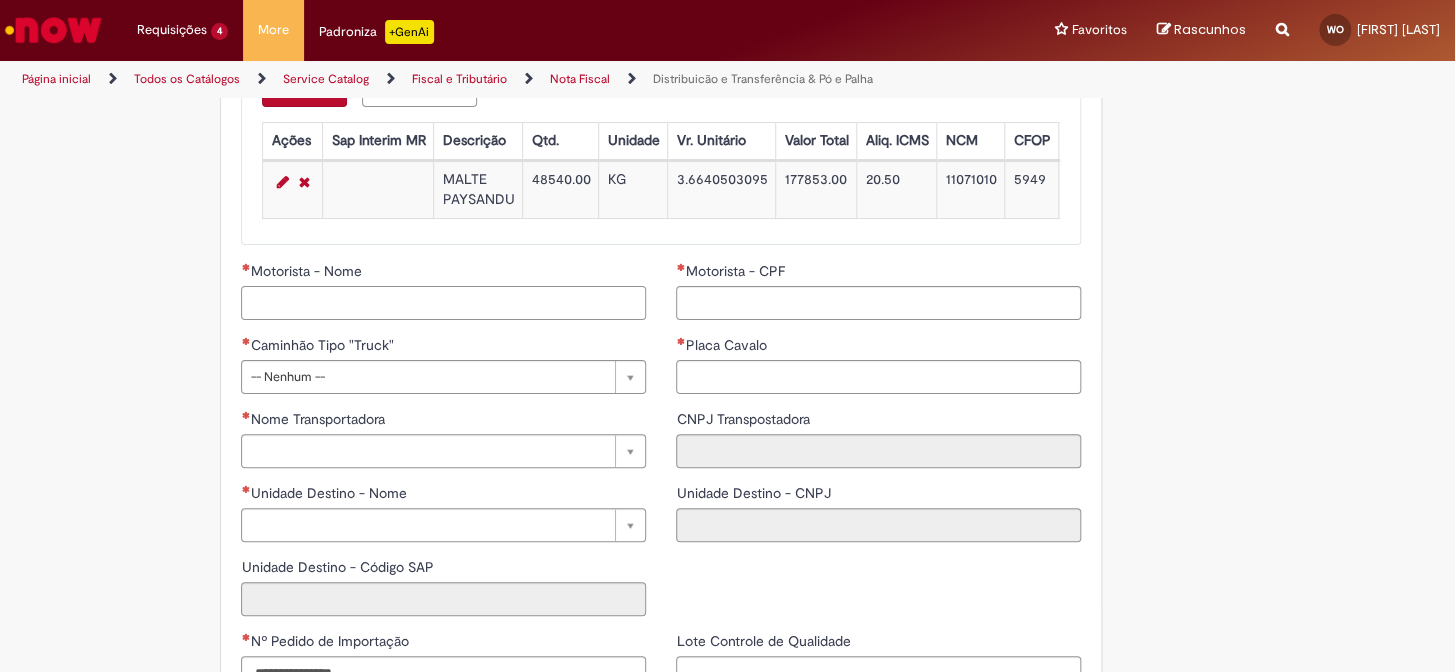 click on "Motorista - Nome" at bounding box center (443, 303) 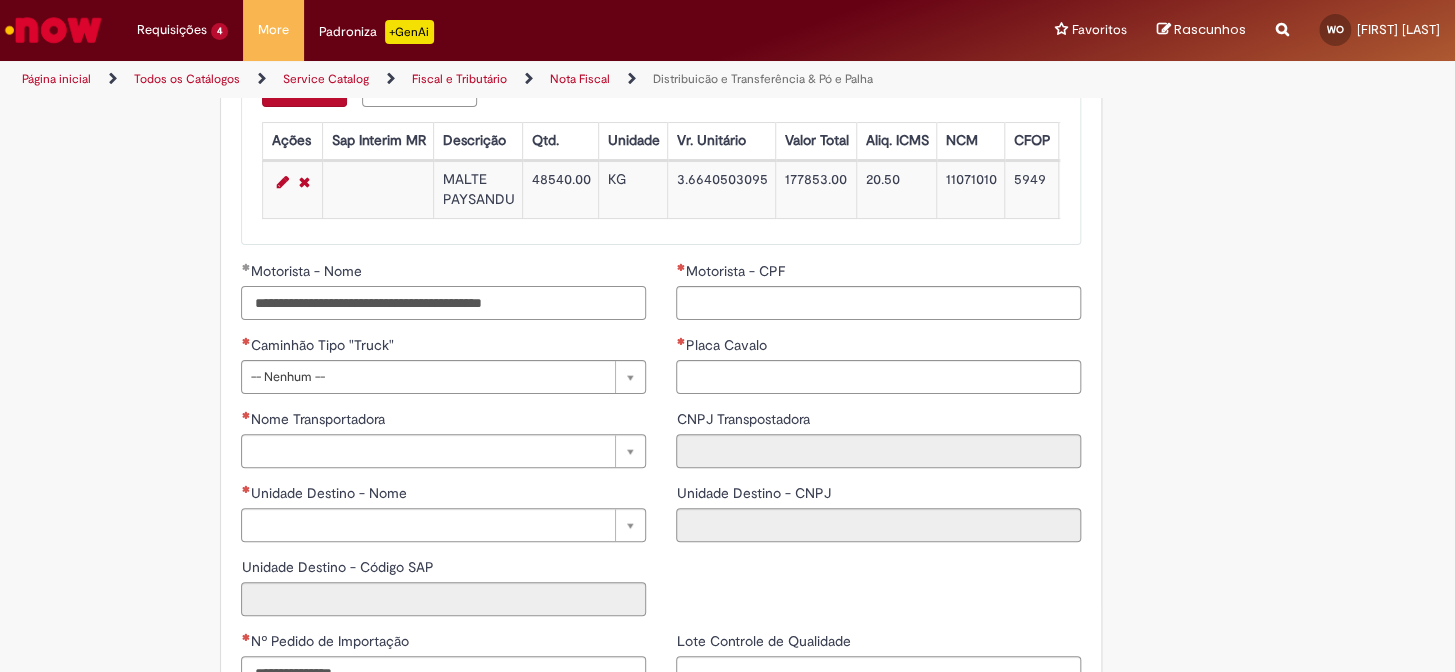 click on "**********" at bounding box center [443, 303] 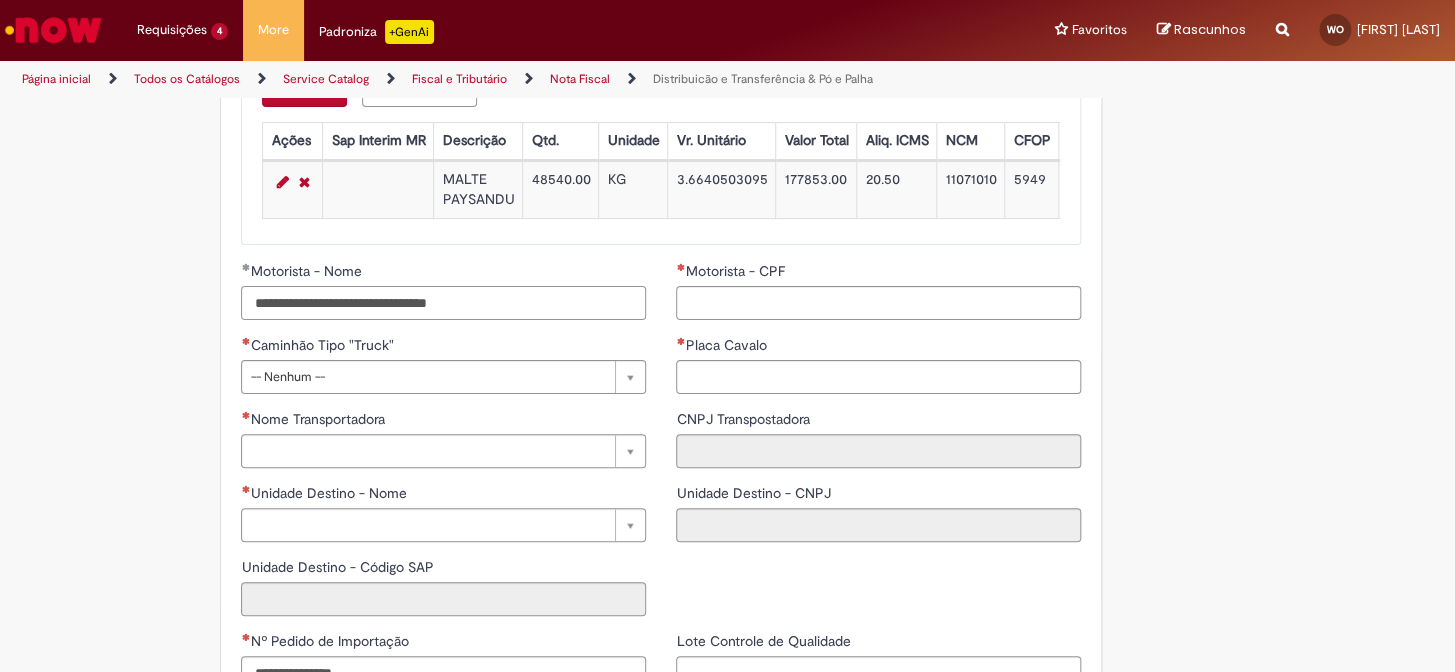type on "**********" 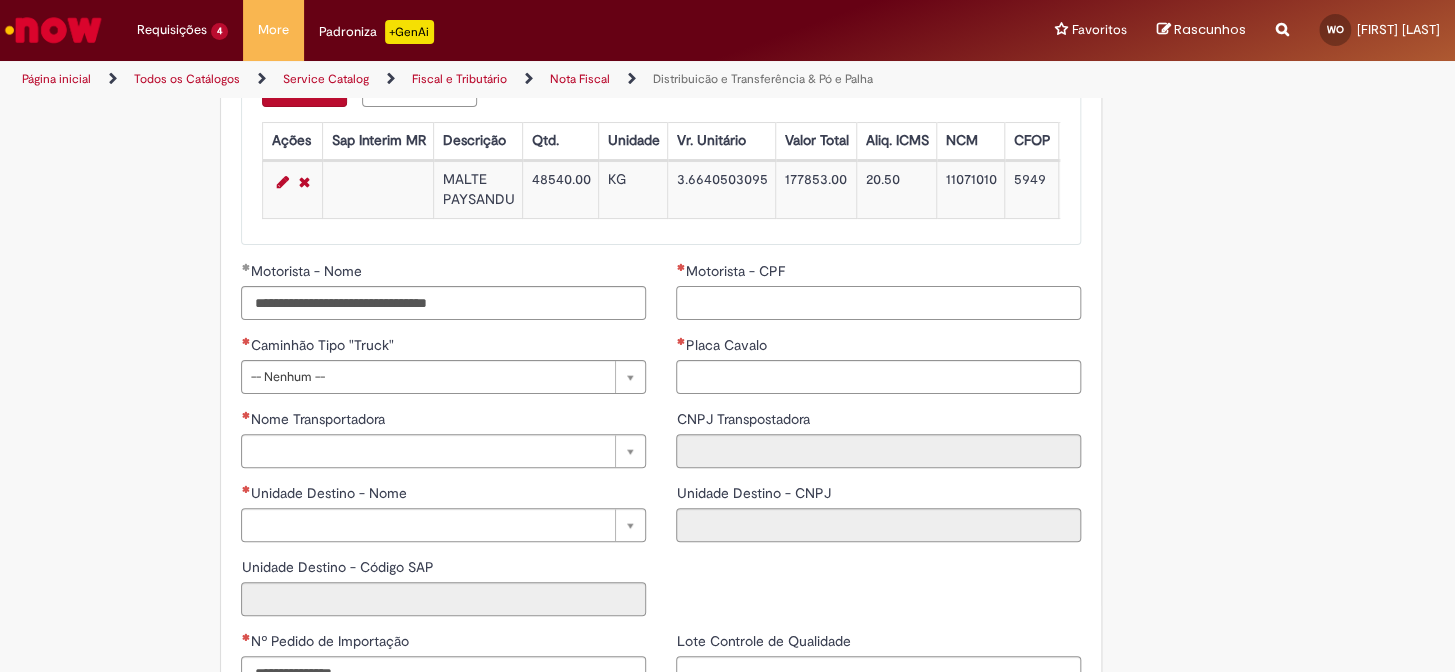 click on "Motorista - CPF" at bounding box center [878, 303] 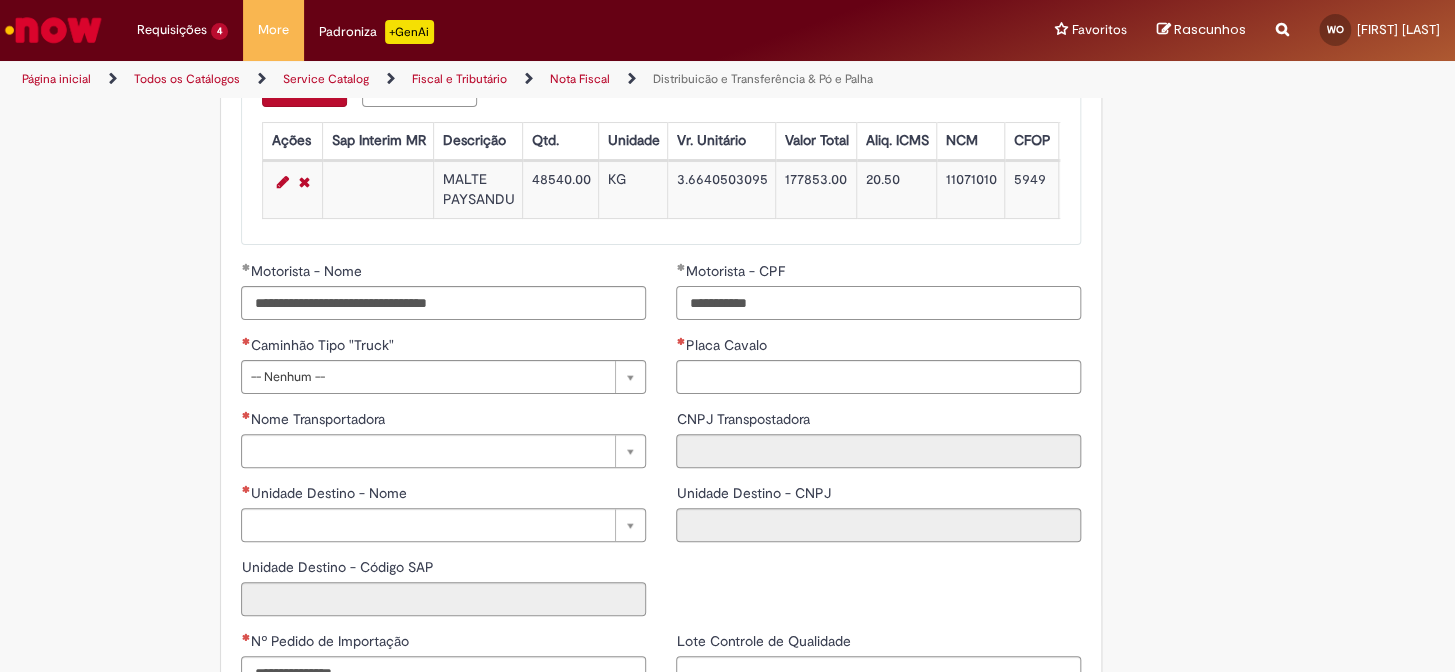 type on "**********" 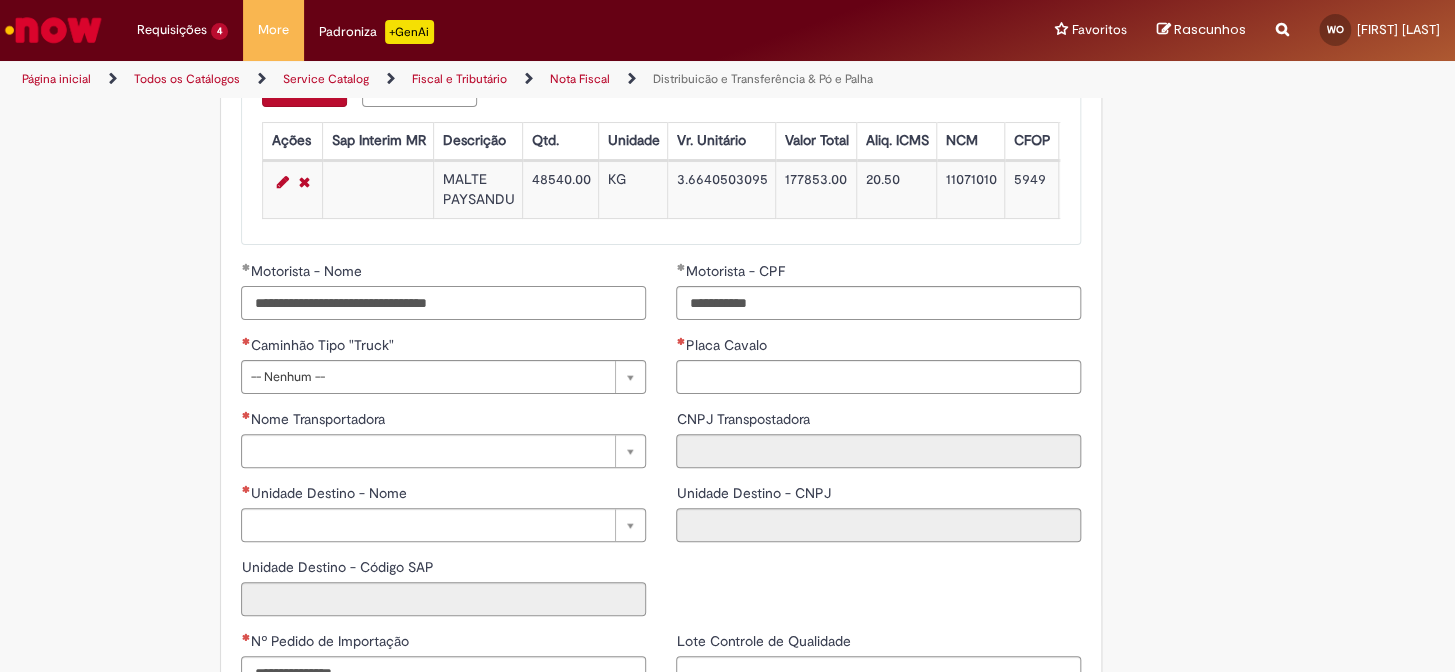 drag, startPoint x: 547, startPoint y: 331, endPoint x: 478, endPoint y: 337, distance: 69.260376 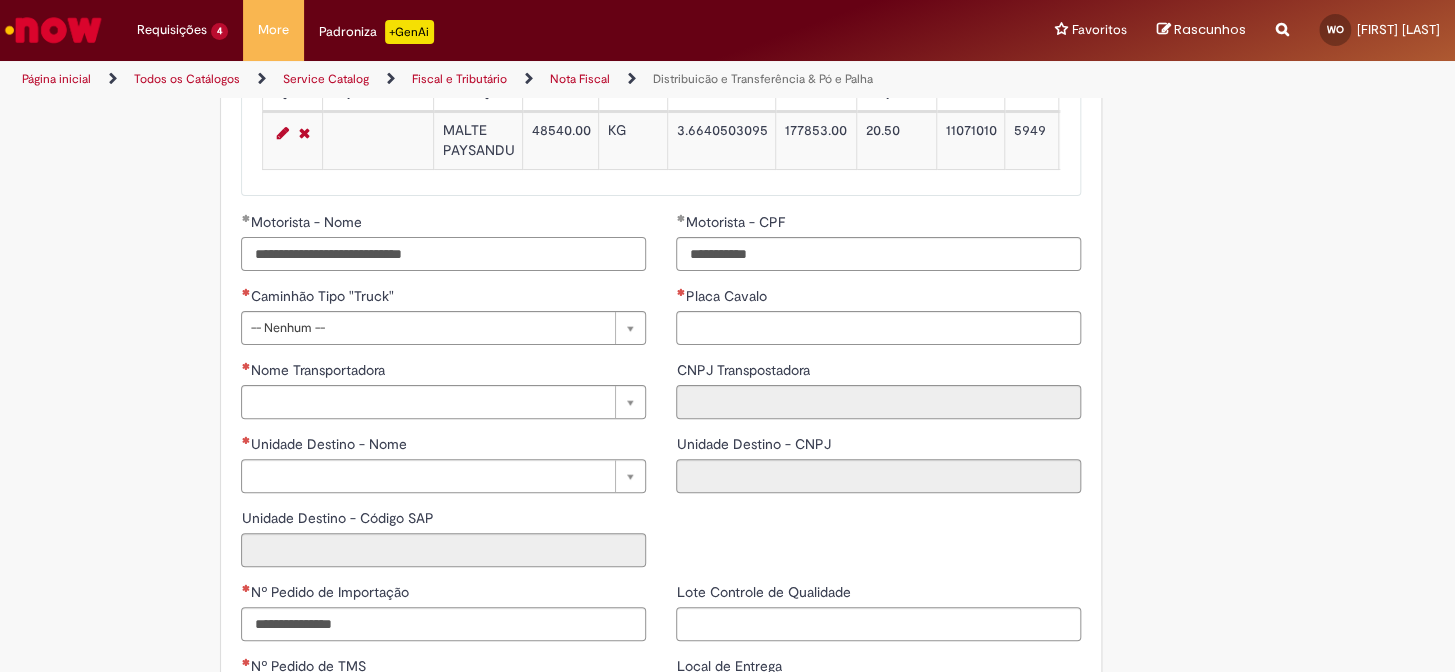 scroll, scrollTop: 2272, scrollLeft: 0, axis: vertical 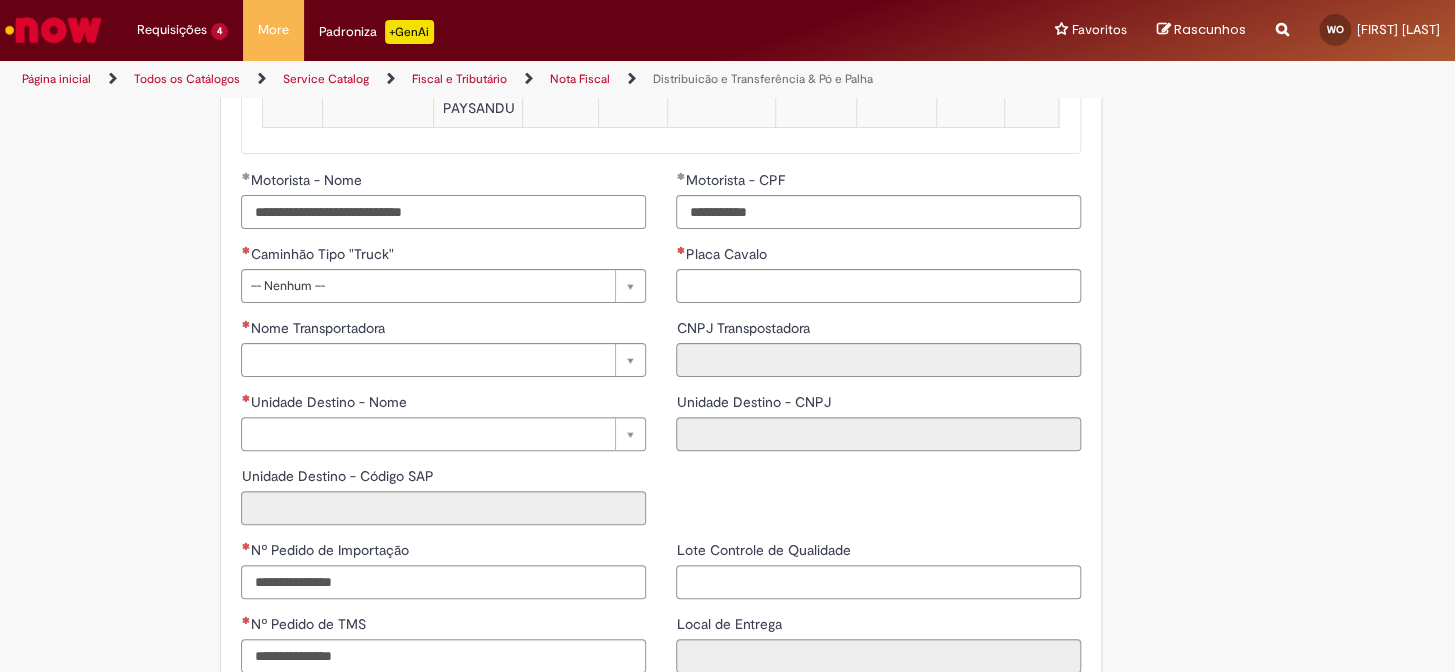 type on "**********" 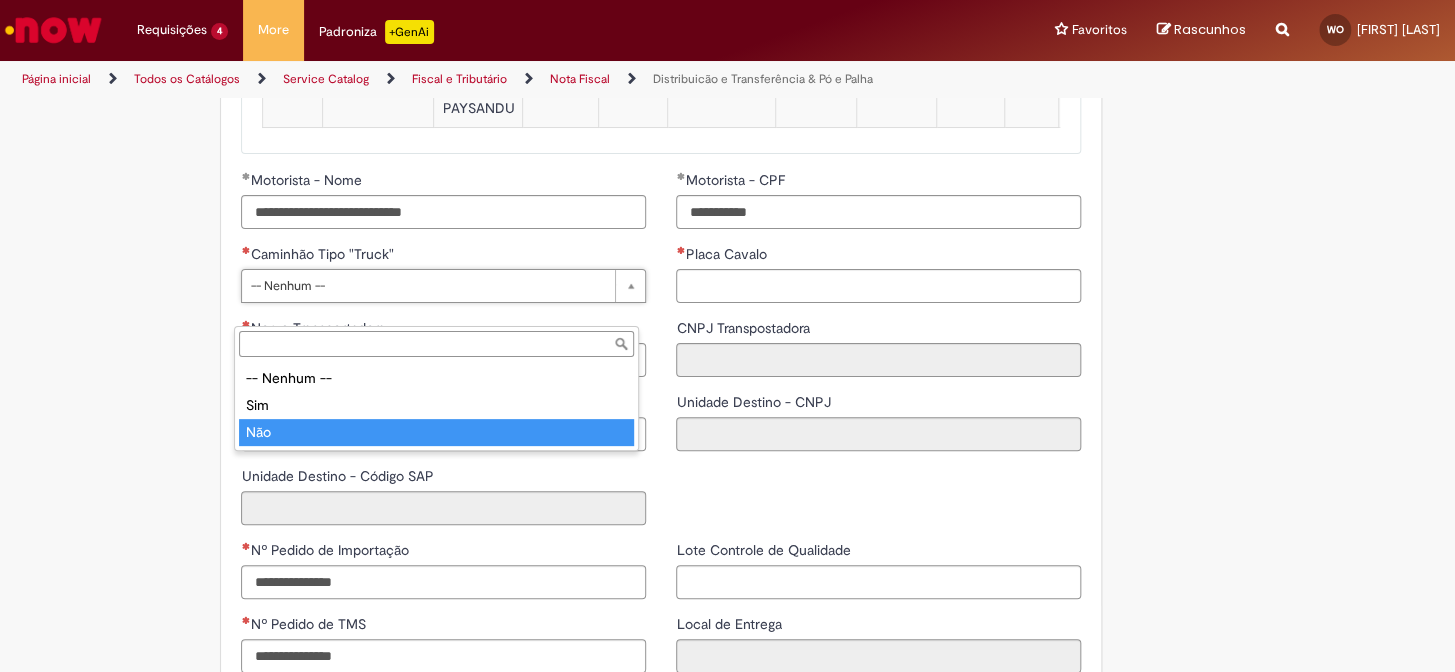 type on "***" 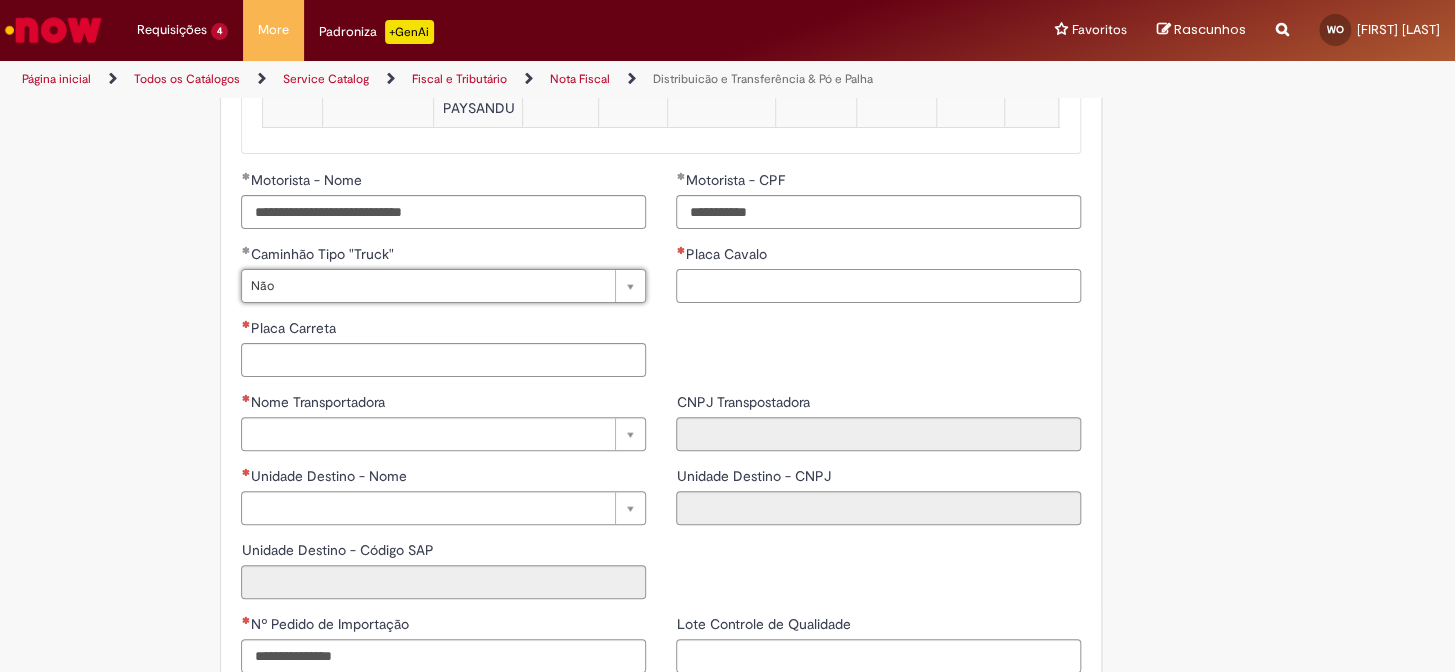 click on "Placa Cavalo" at bounding box center (878, 286) 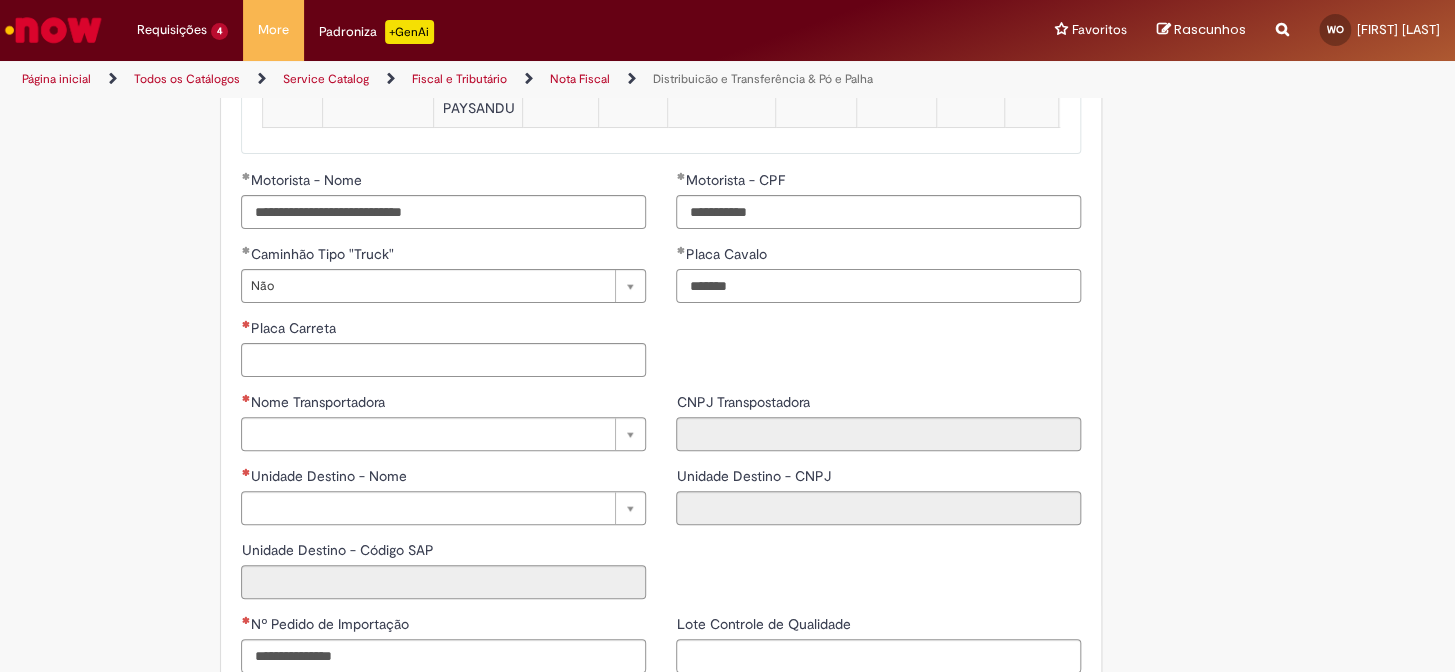 type on "*******" 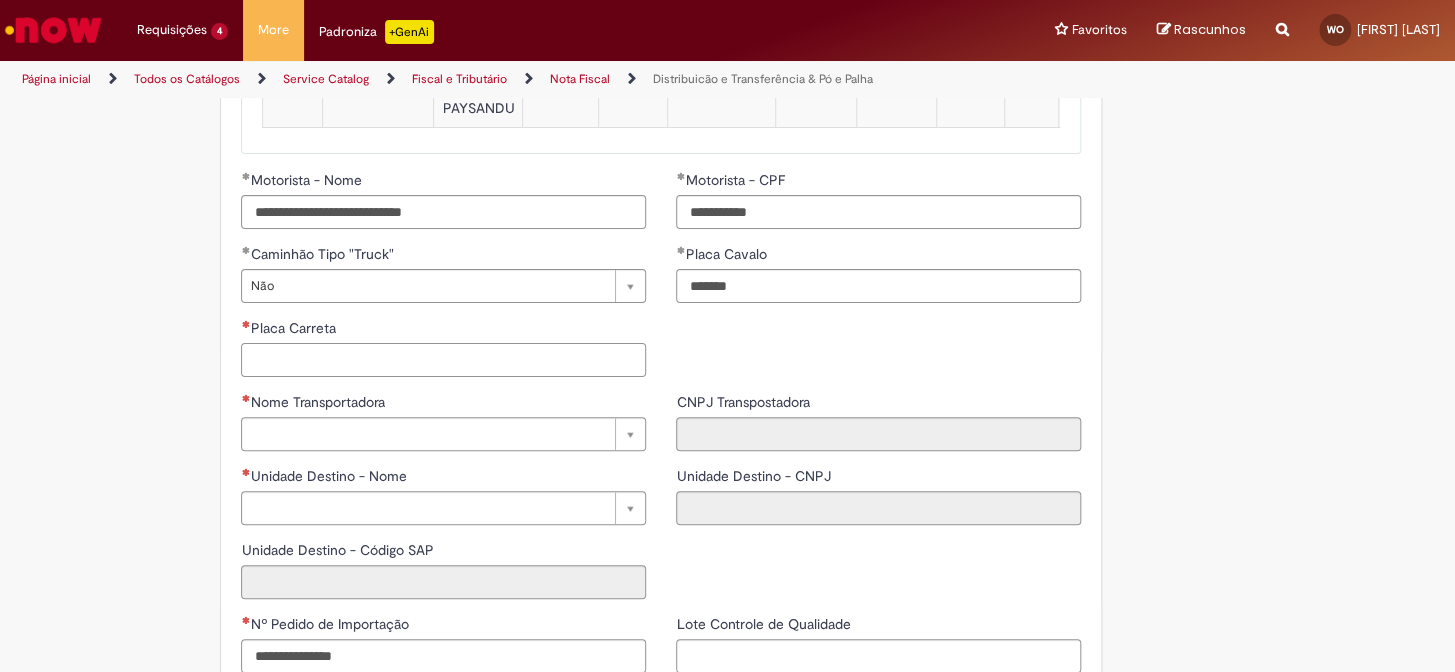 click on "Placa Carreta" at bounding box center [443, 360] 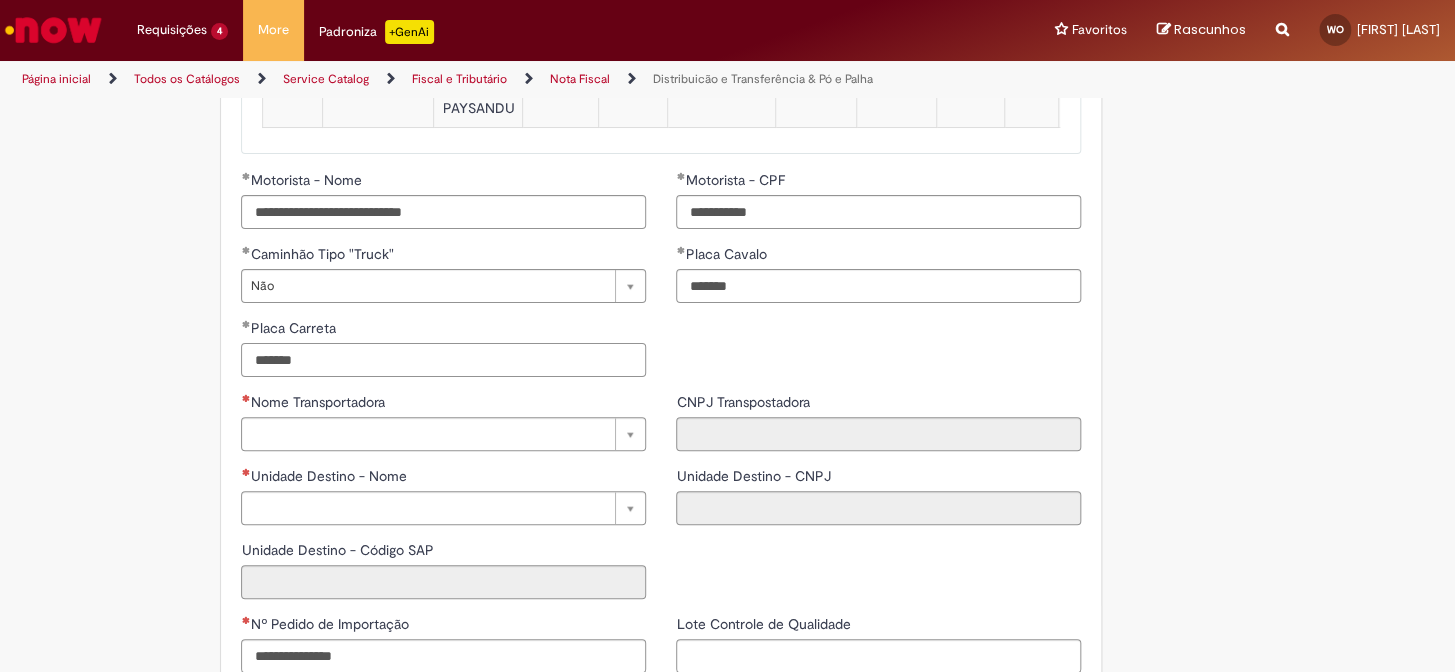 scroll, scrollTop: 2363, scrollLeft: 0, axis: vertical 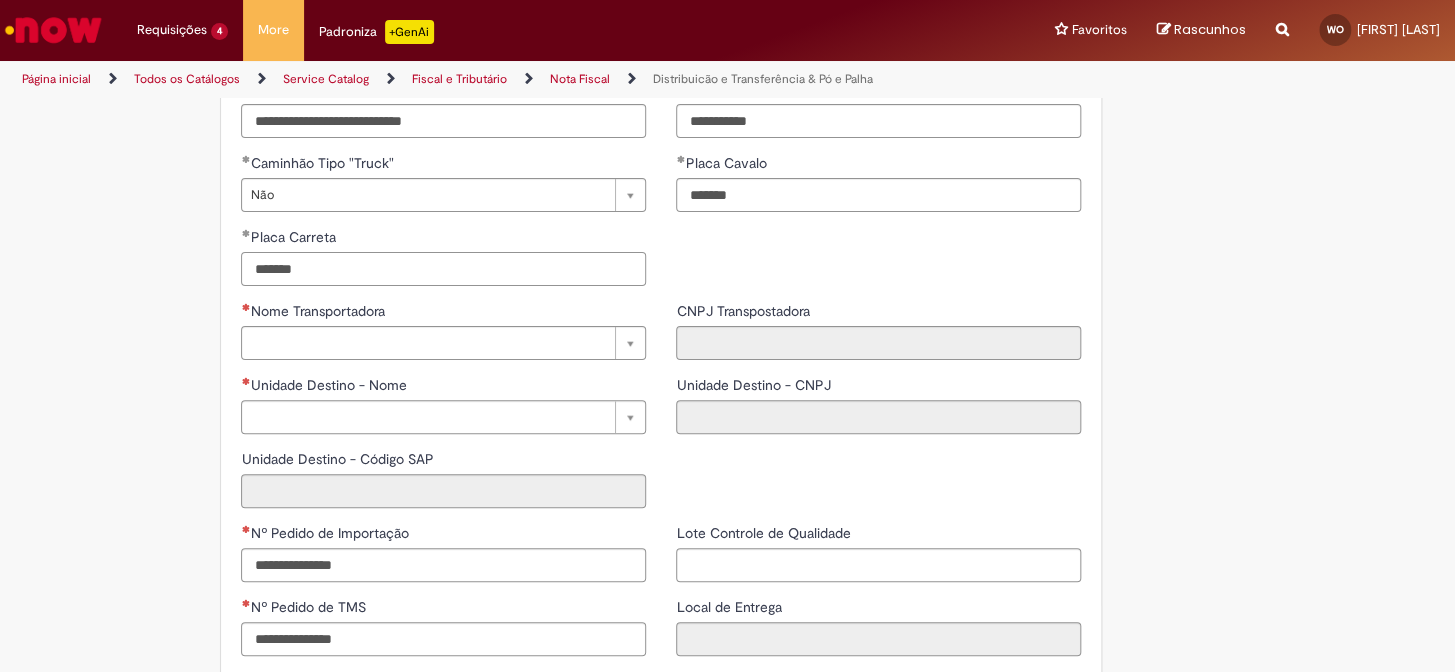 type on "*******" 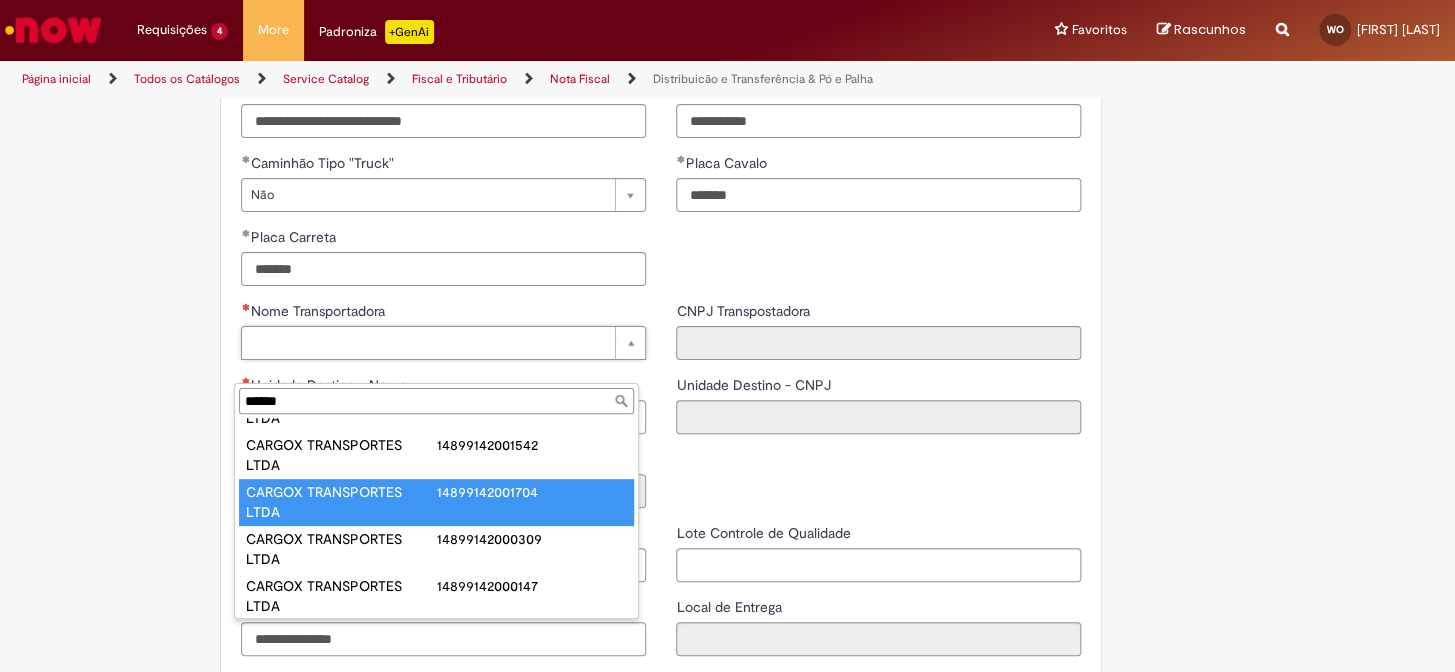scroll, scrollTop: 324, scrollLeft: 0, axis: vertical 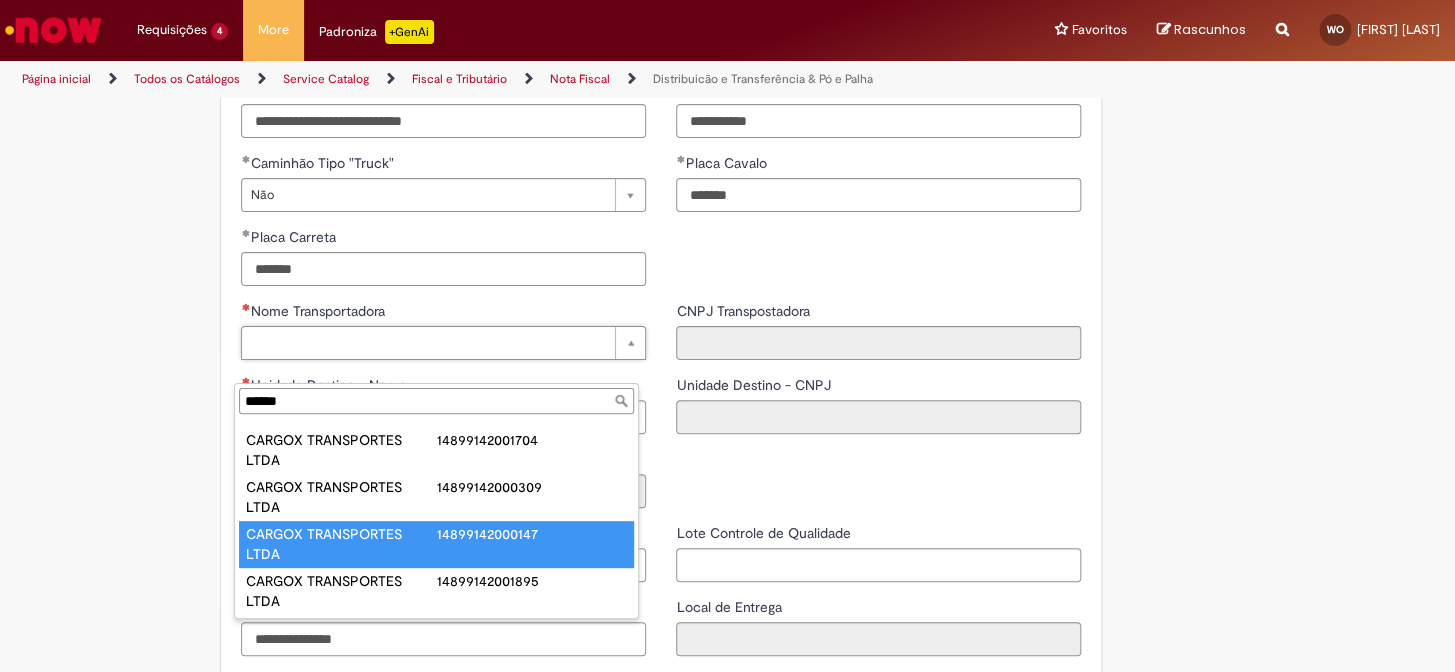type on "******" 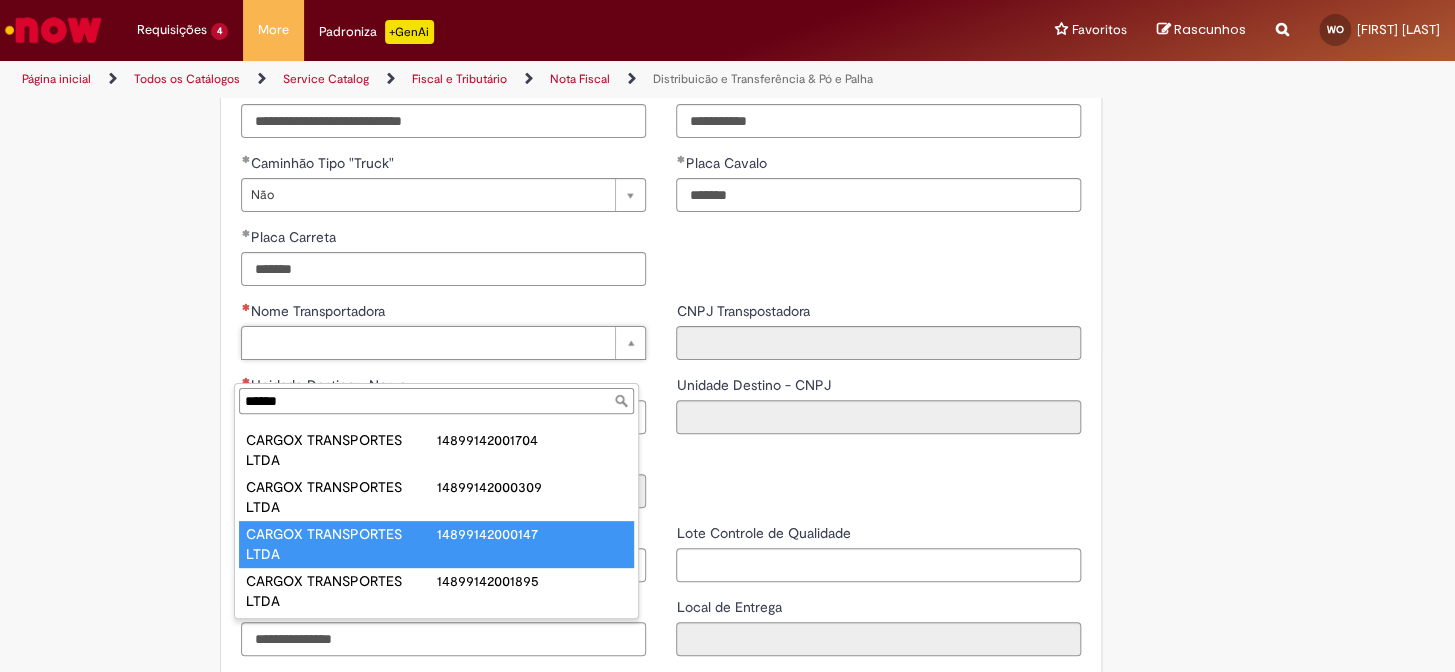 type on "**********" 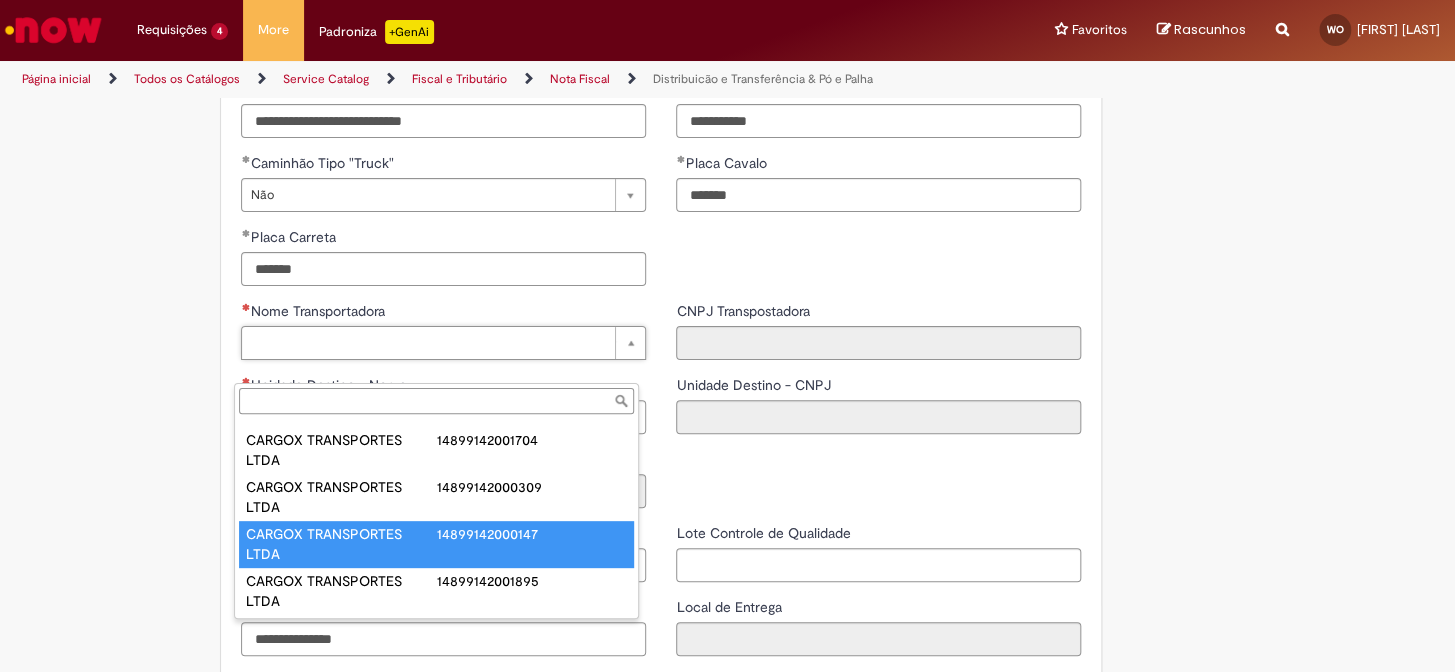 type on "**********" 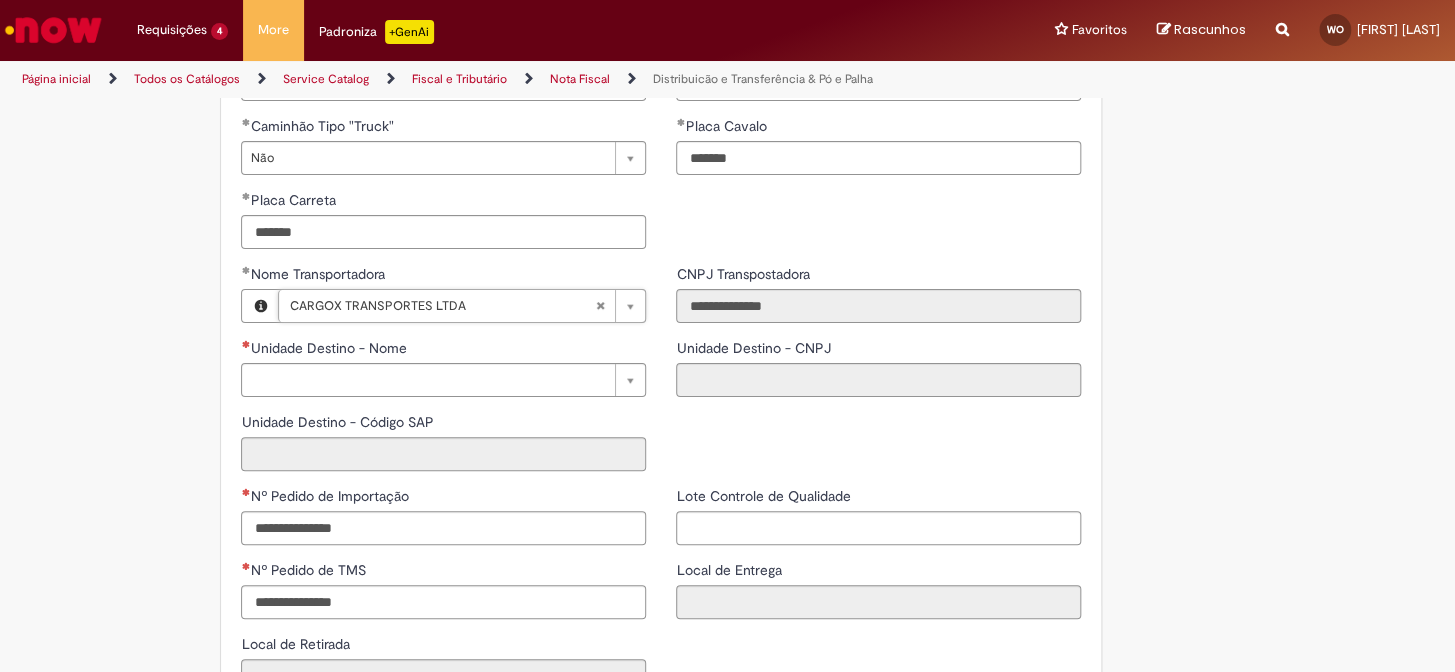scroll, scrollTop: 2454, scrollLeft: 0, axis: vertical 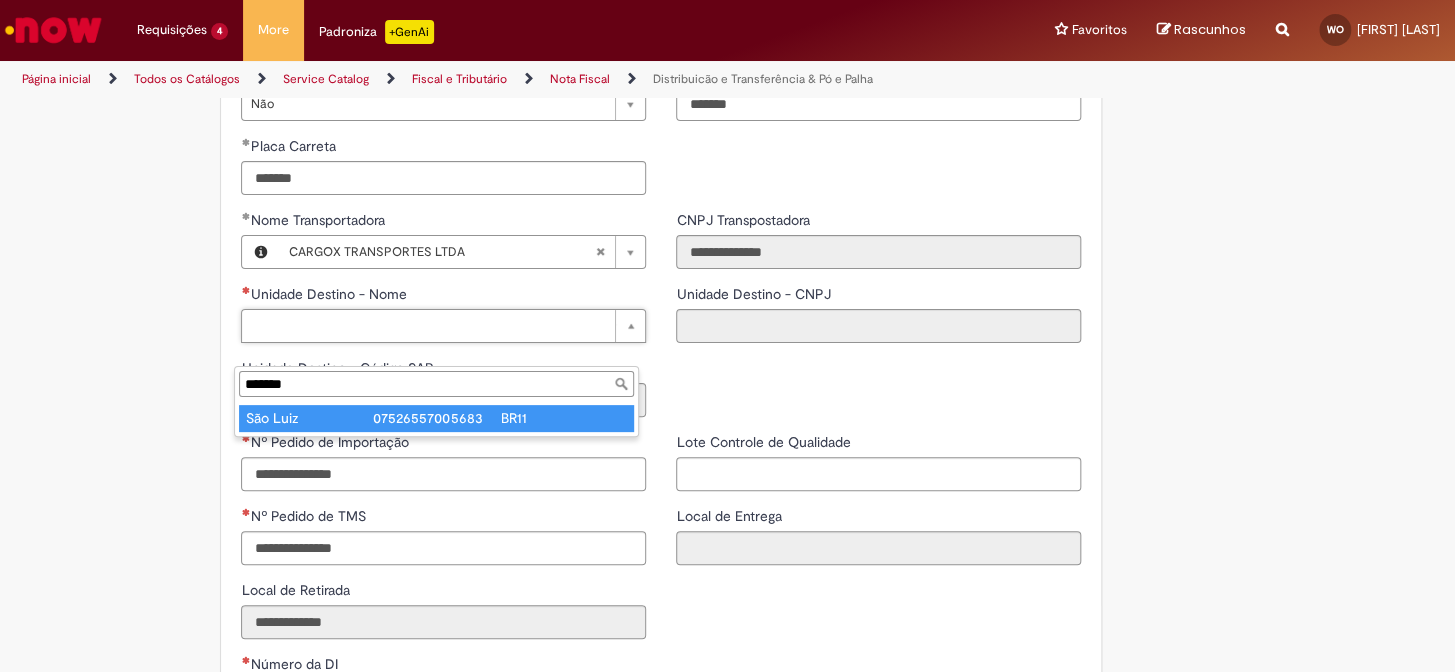 type on "*******" 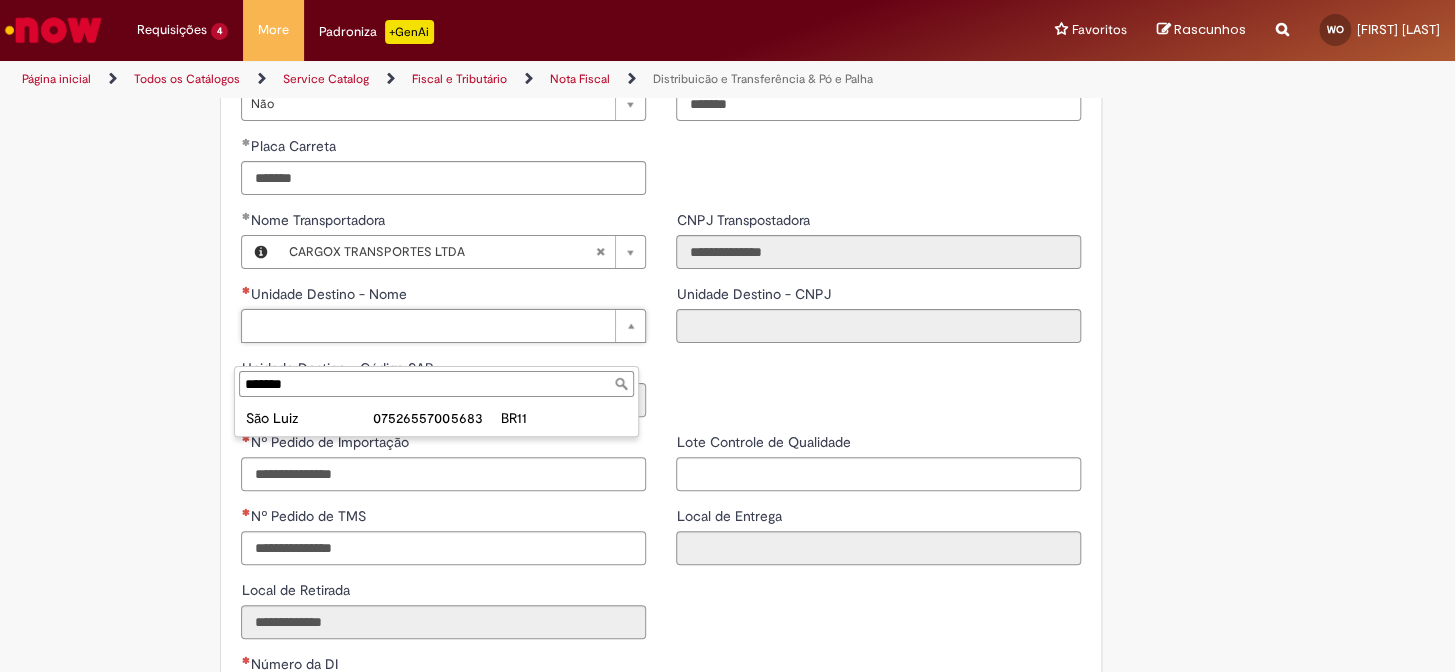 click on "[NUMBER] [NUMBER] [NUMBER] [NUMBER] [NUMBER] [NUMBER] [NUMBER] [NUMBER] [NUMBER] [NUMBER] [NUMBER] [NUMBER] [NUMBER]" at bounding box center (436, 418) 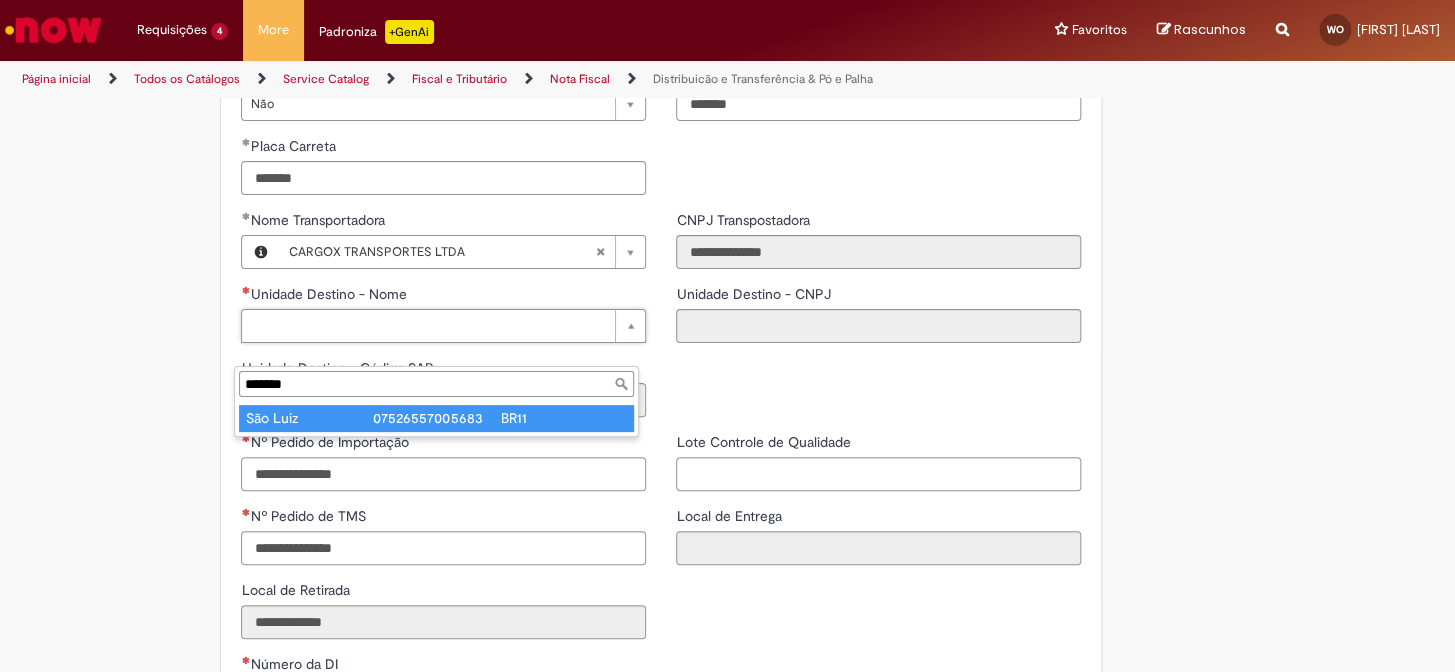 type on "********" 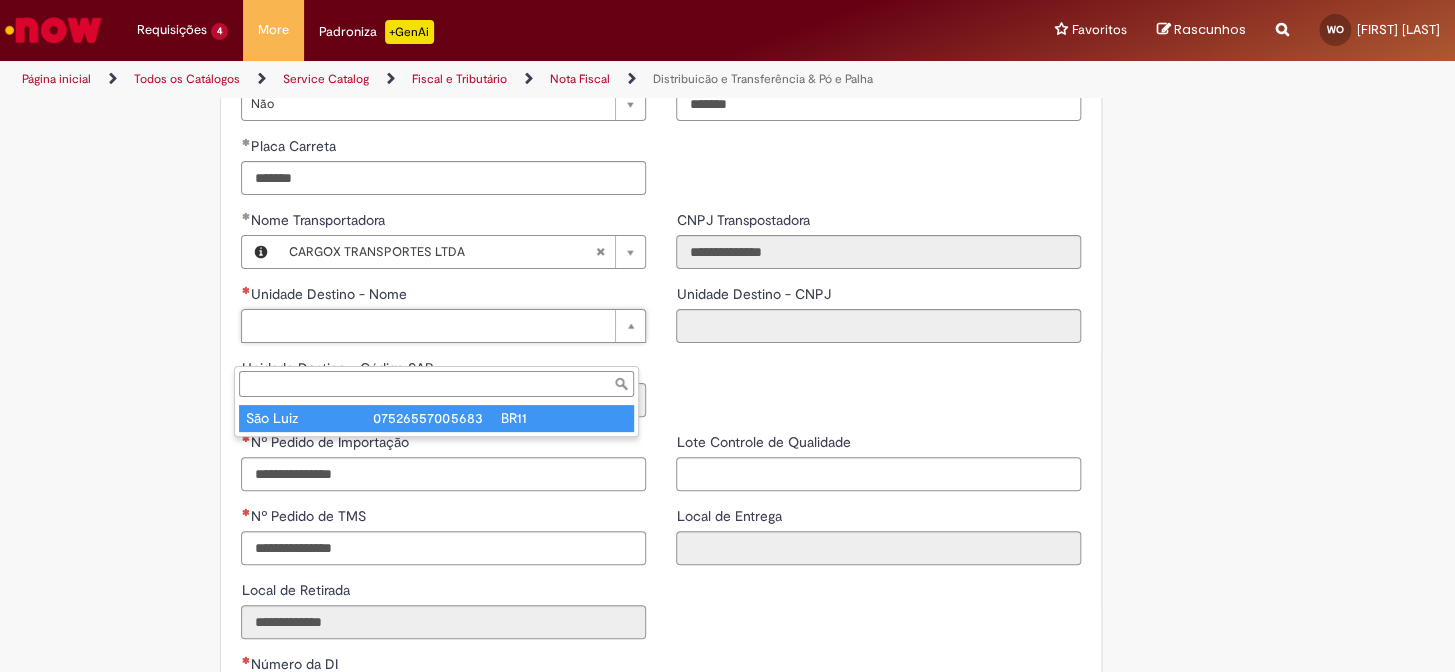 type on "**********" 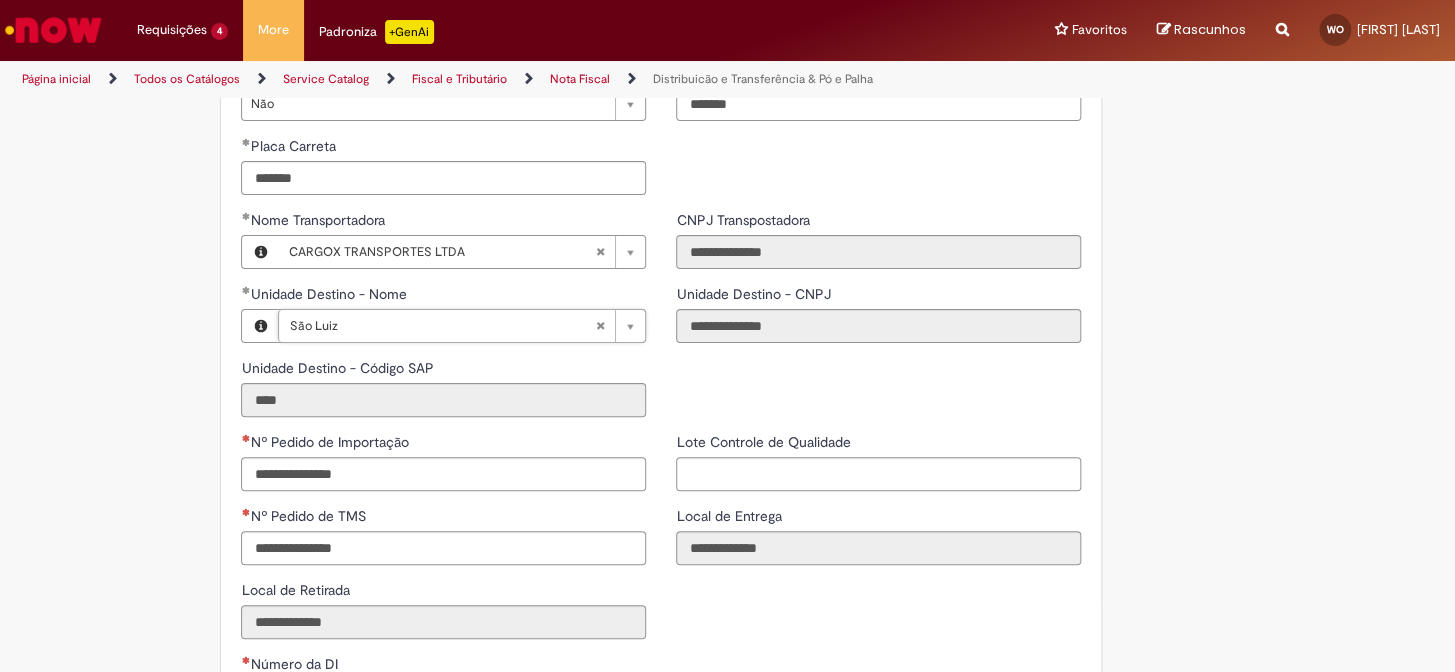 scroll, scrollTop: 2545, scrollLeft: 0, axis: vertical 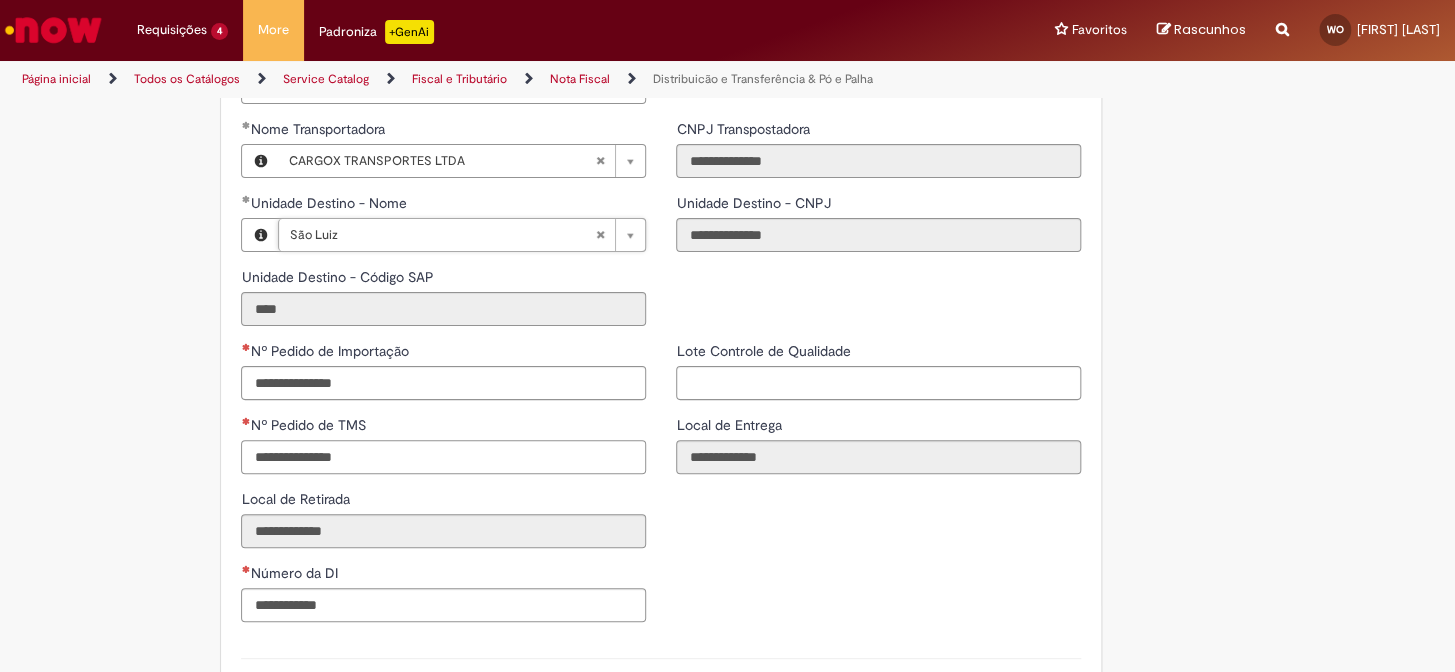 click on "Nº Pedido de TMS" at bounding box center [443, 457] 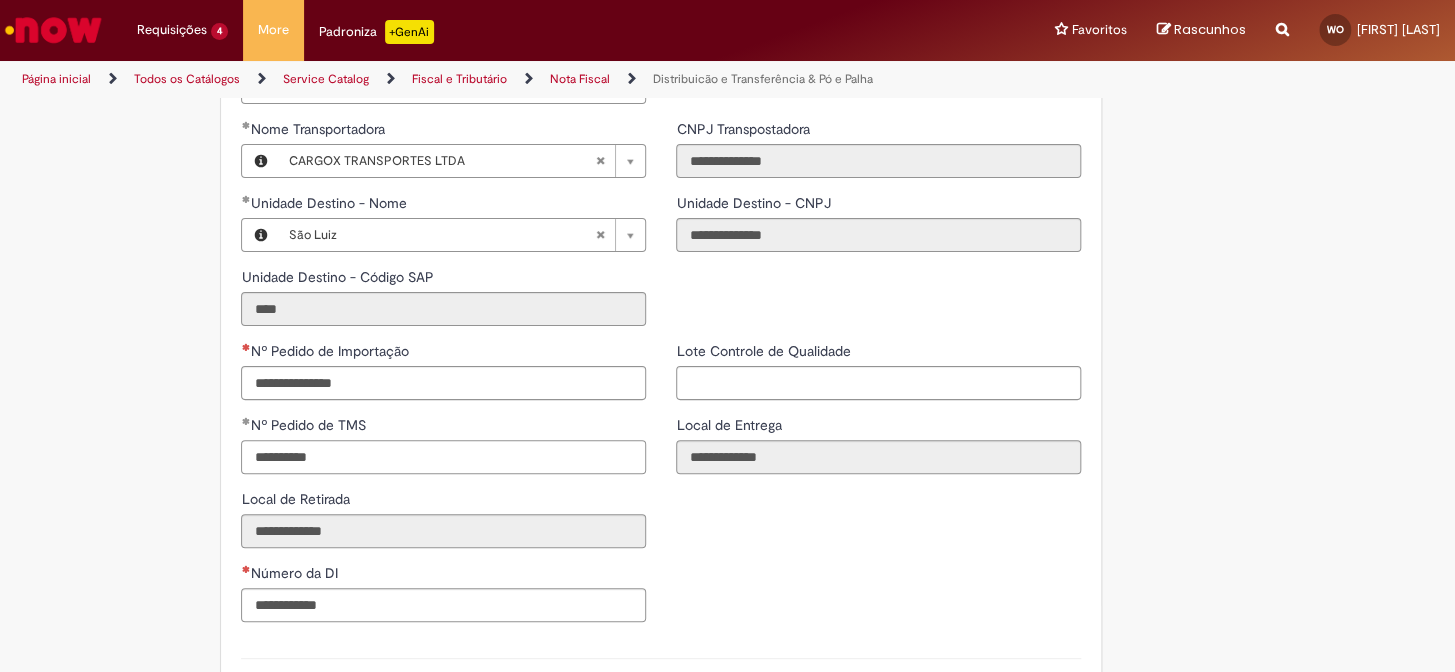 type on "**********" 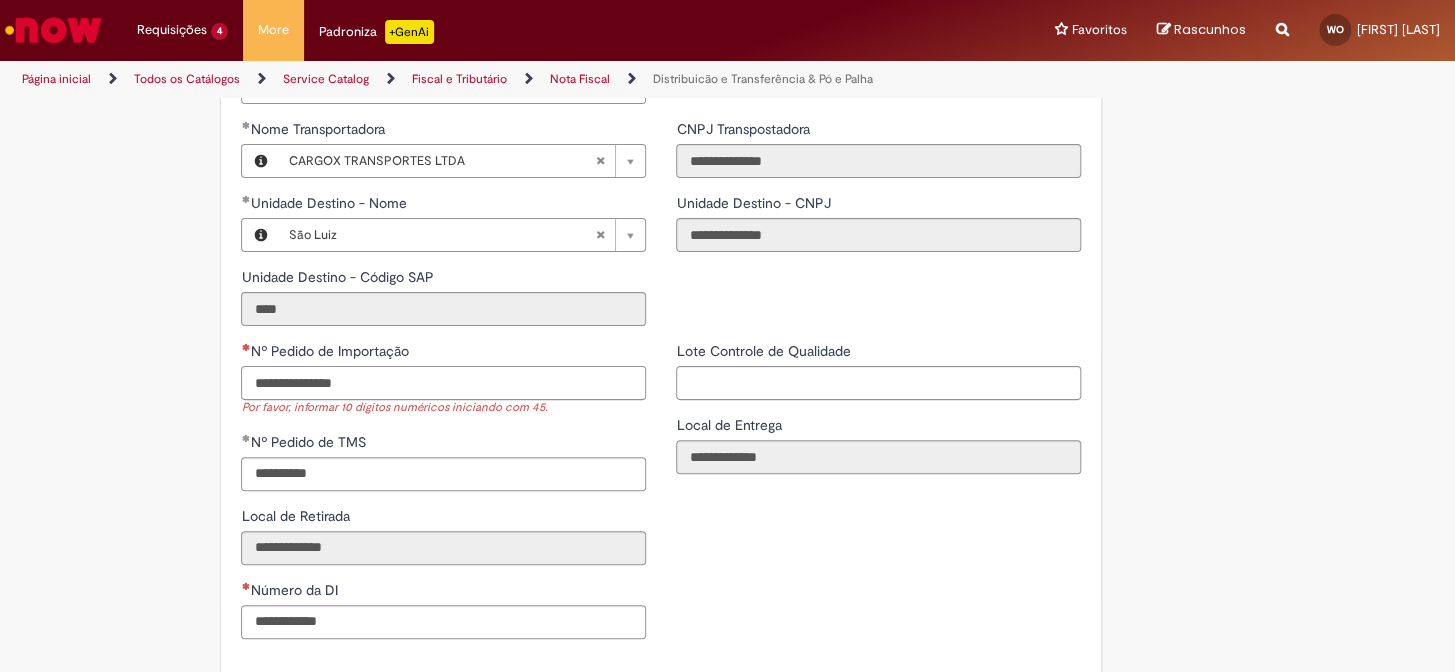 click on "Nº Pedido de Importação" at bounding box center (443, 383) 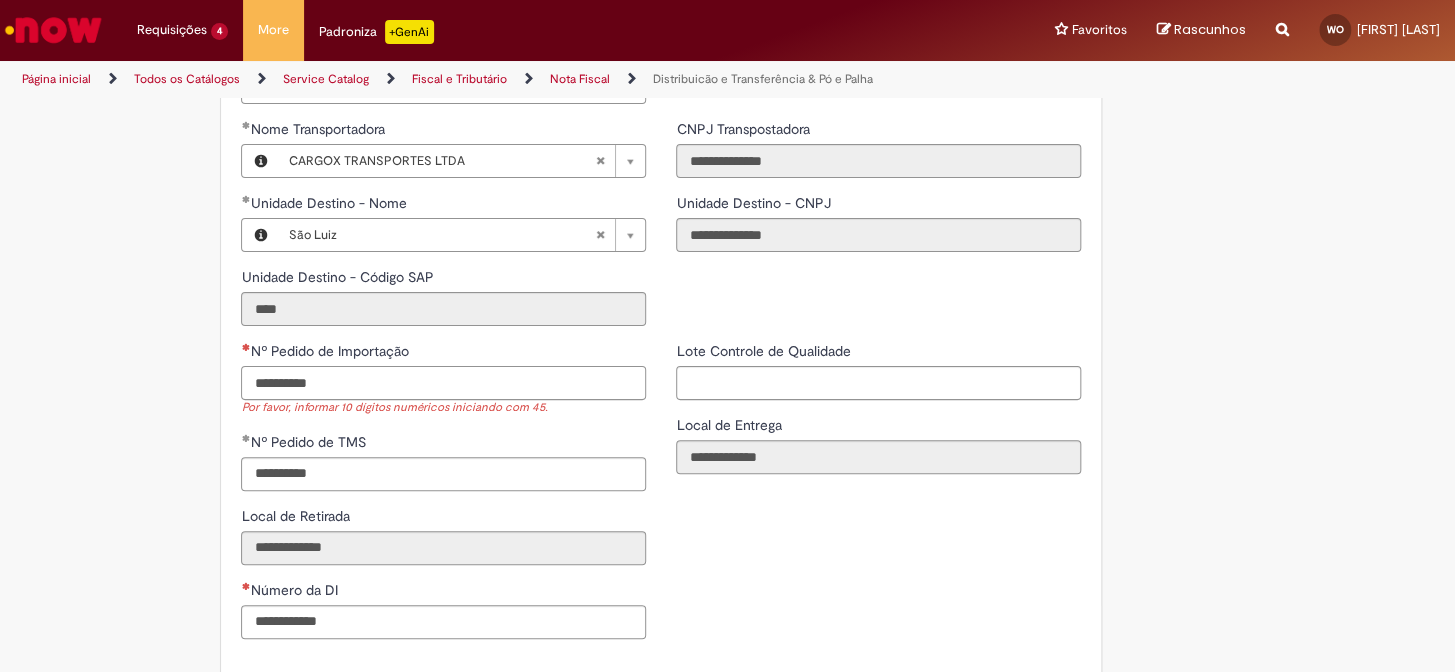 type on "**********" 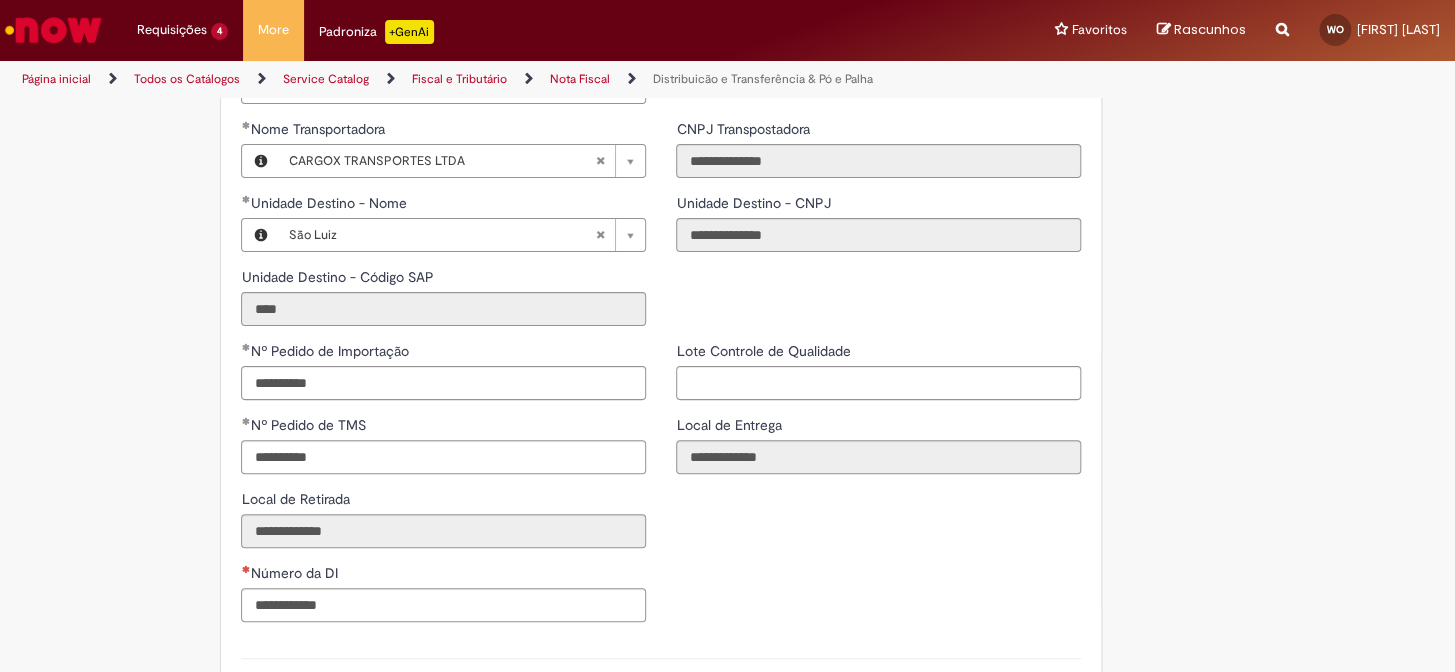 click on "**********" at bounding box center [727, -776] 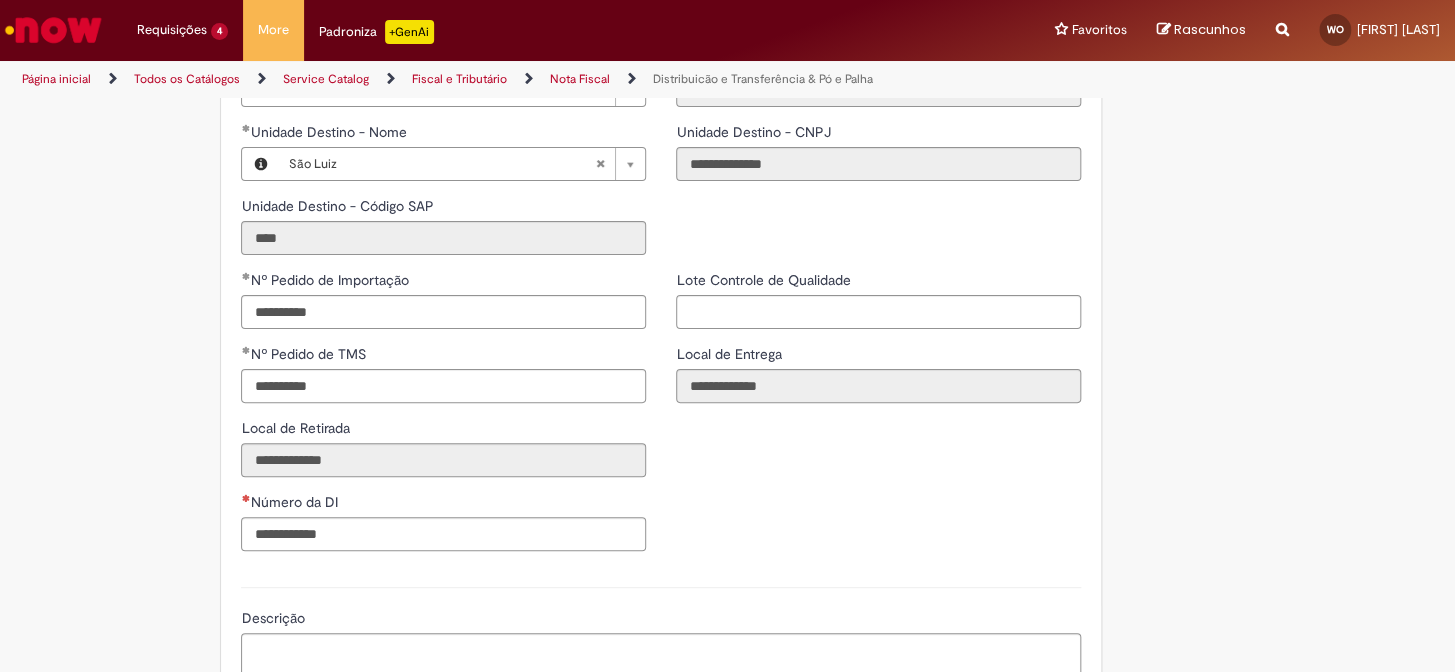 scroll, scrollTop: 2636, scrollLeft: 0, axis: vertical 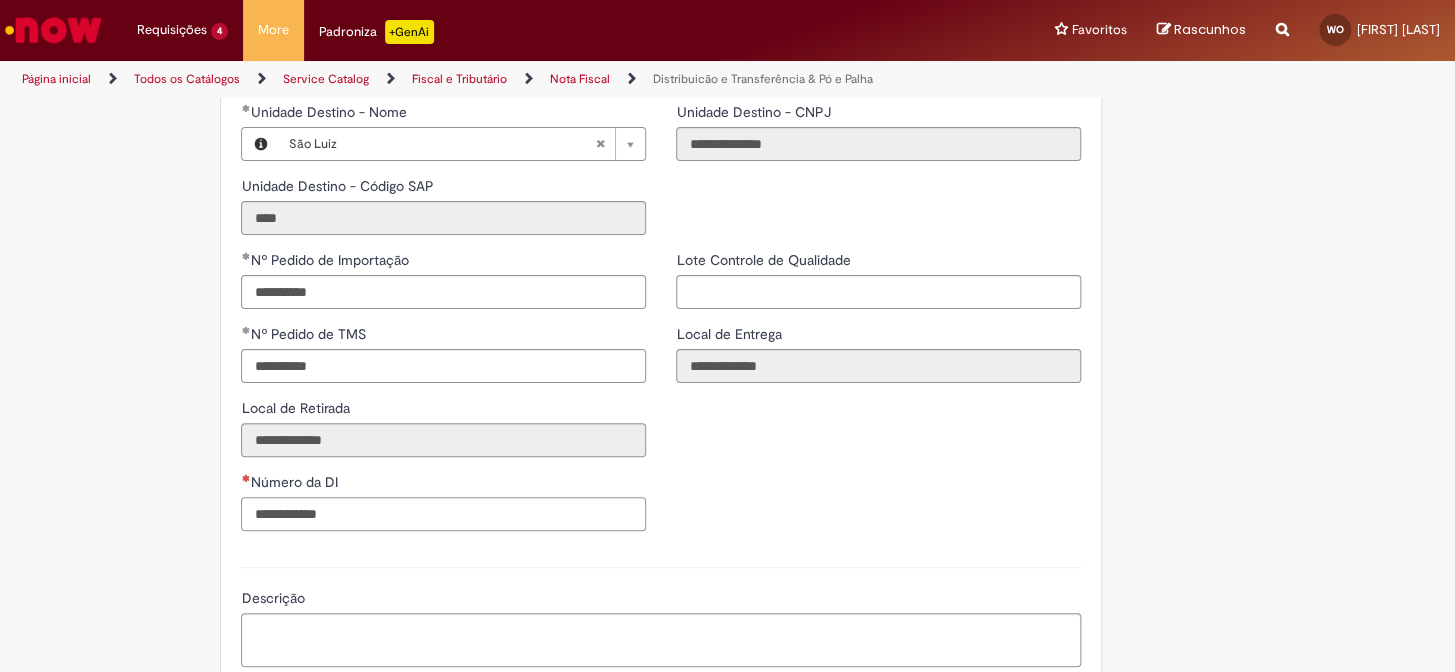 click on "Número da DI" at bounding box center (443, 514) 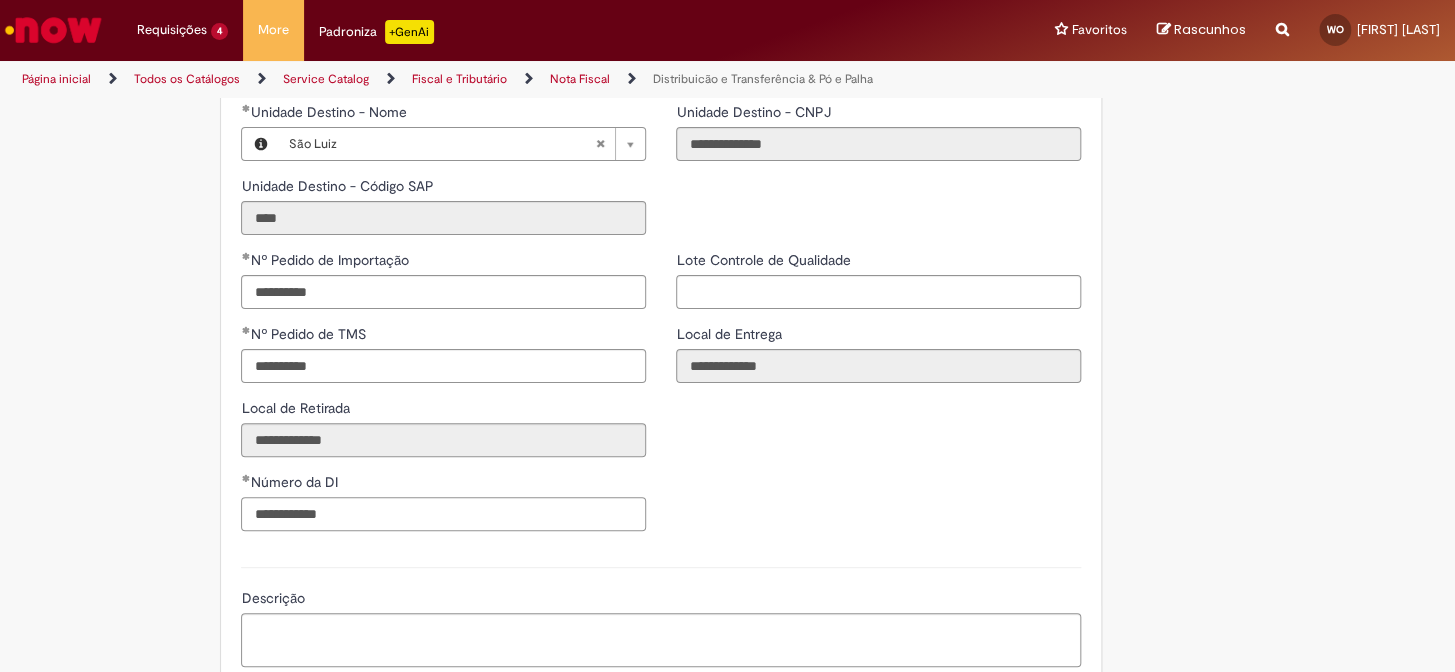 type on "**********" 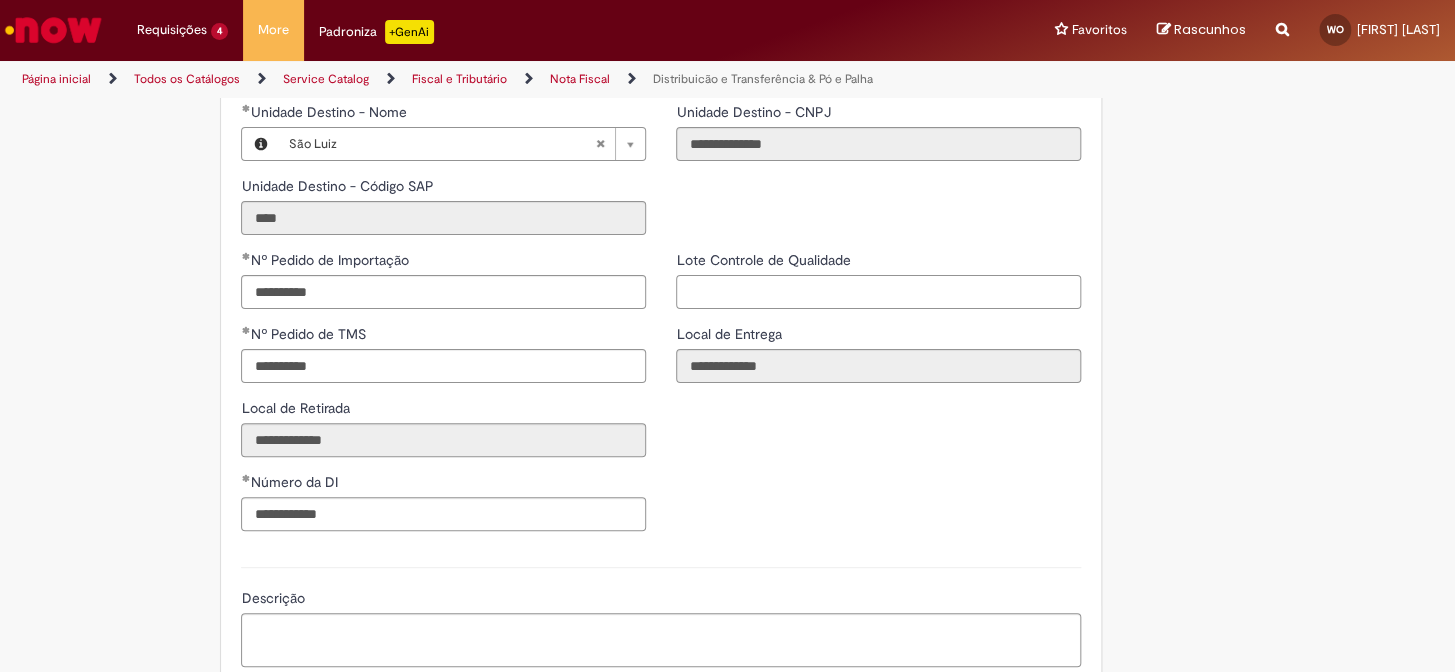 click on "Lote Controle de Qualidade" at bounding box center [878, 292] 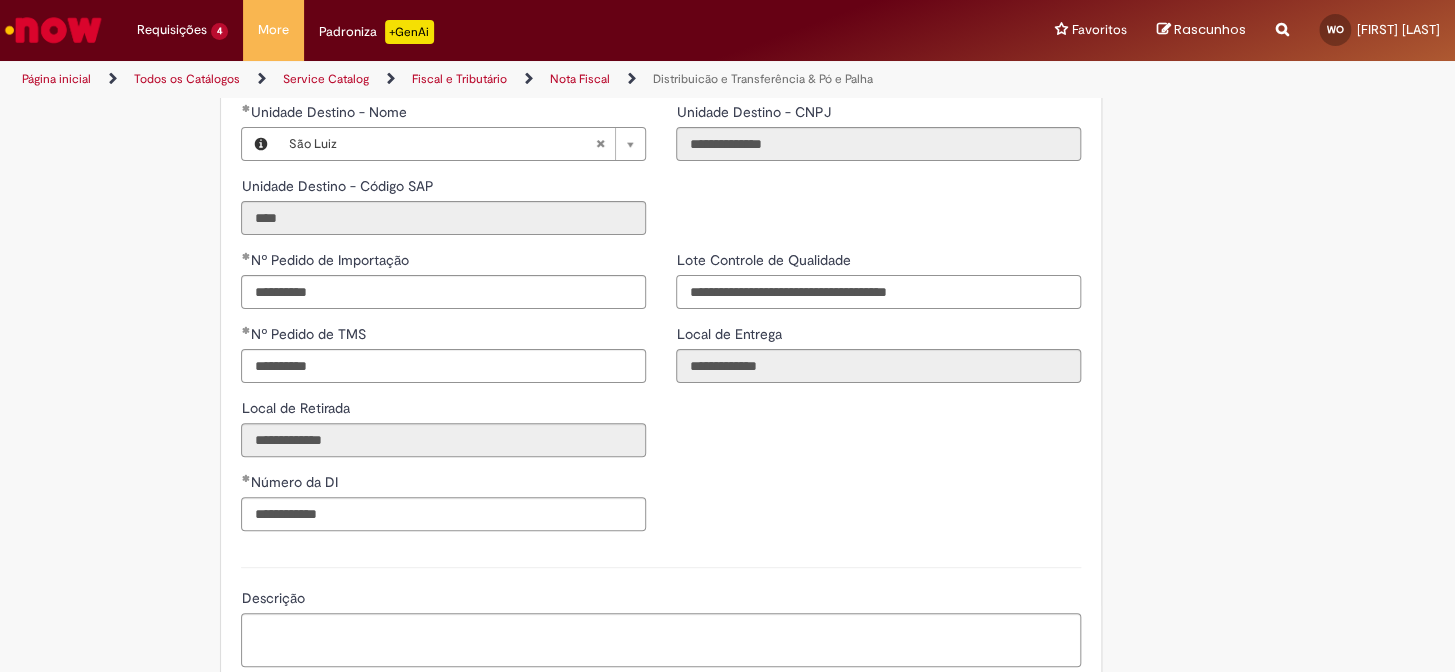 drag, startPoint x: 986, startPoint y: 319, endPoint x: 820, endPoint y: 335, distance: 166.7693 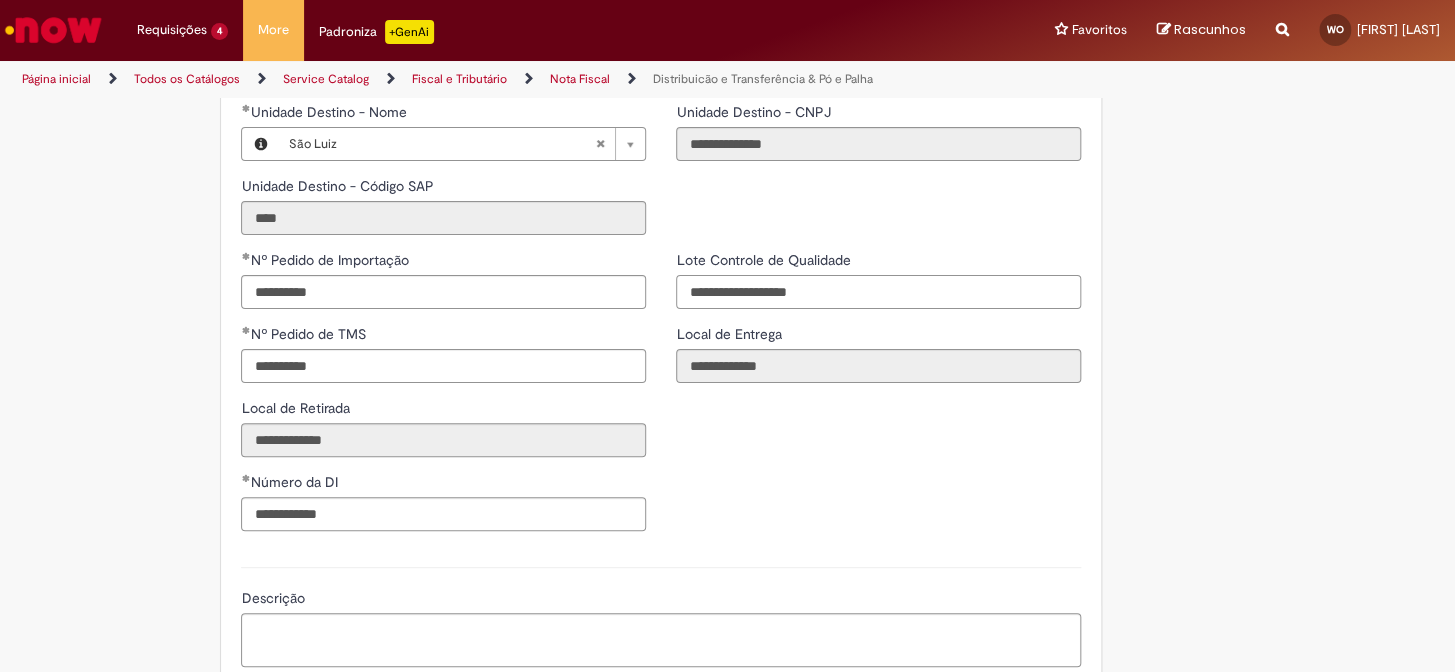 scroll, scrollTop: 2727, scrollLeft: 0, axis: vertical 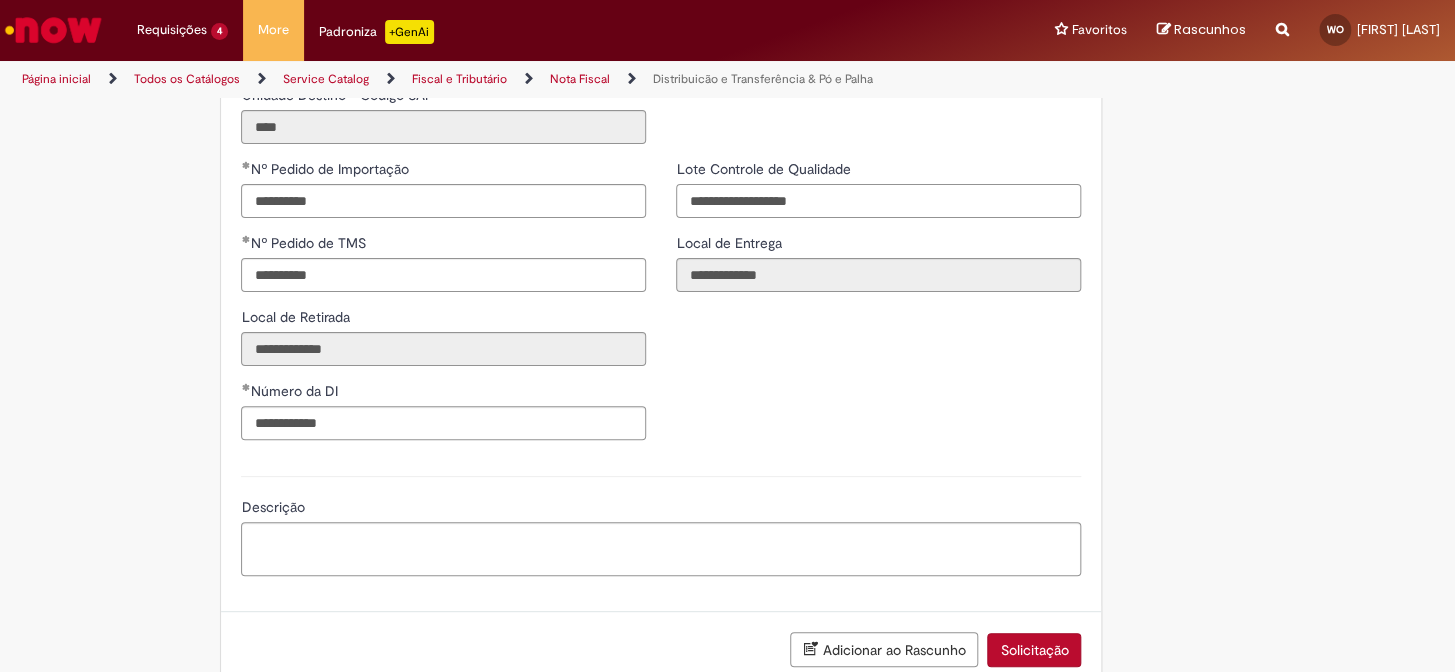type on "**********" 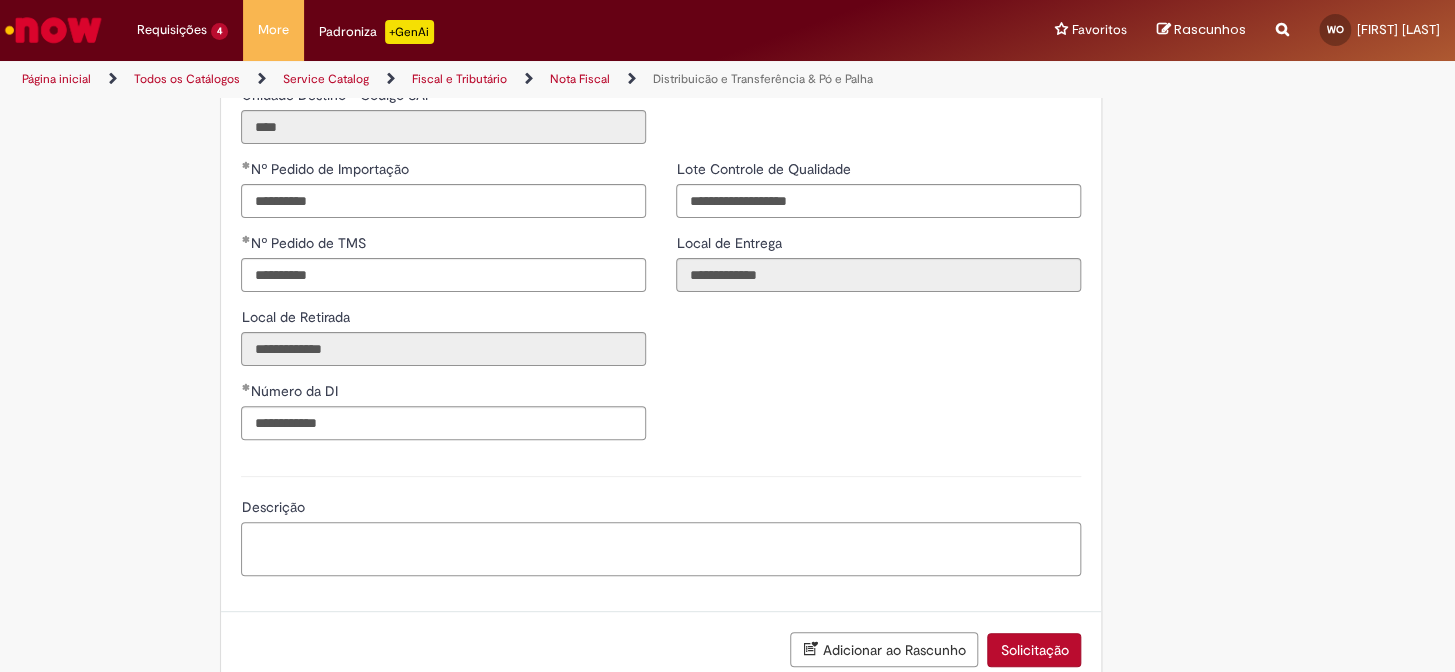click on "Descrição" at bounding box center [661, 549] 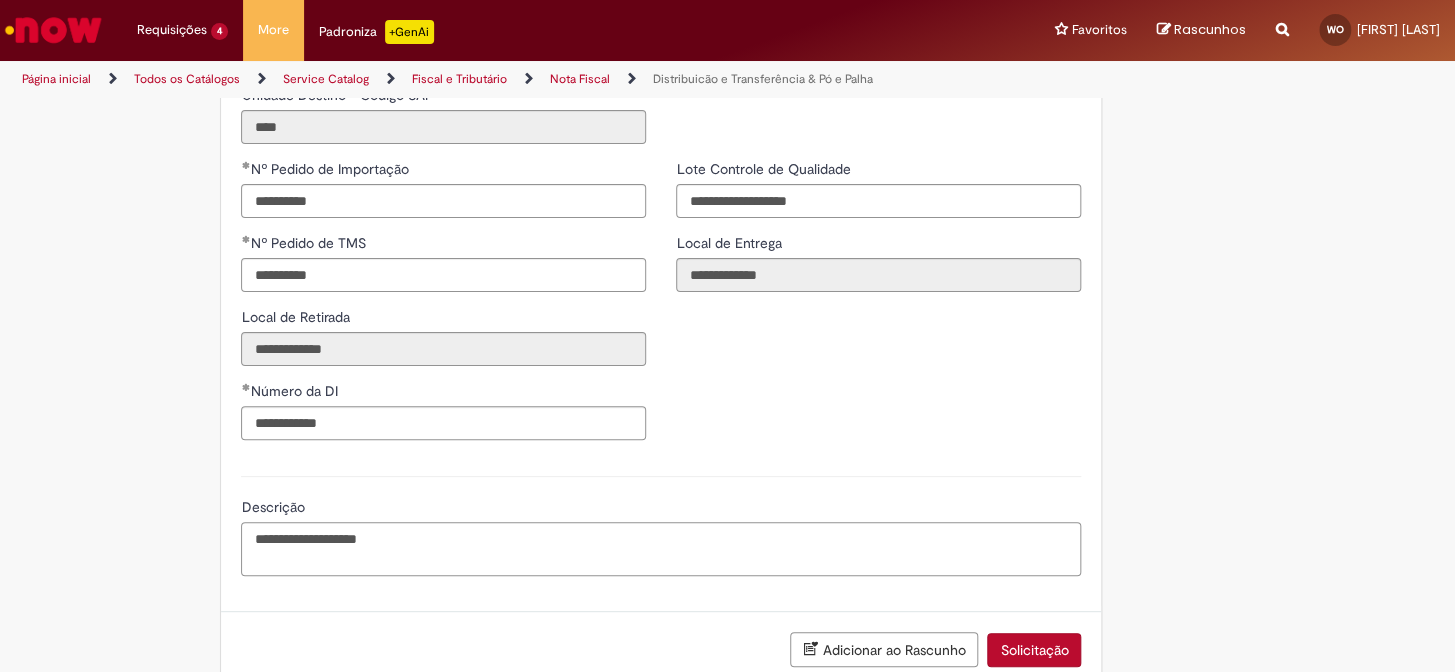 click on "**********" at bounding box center (661, 549) 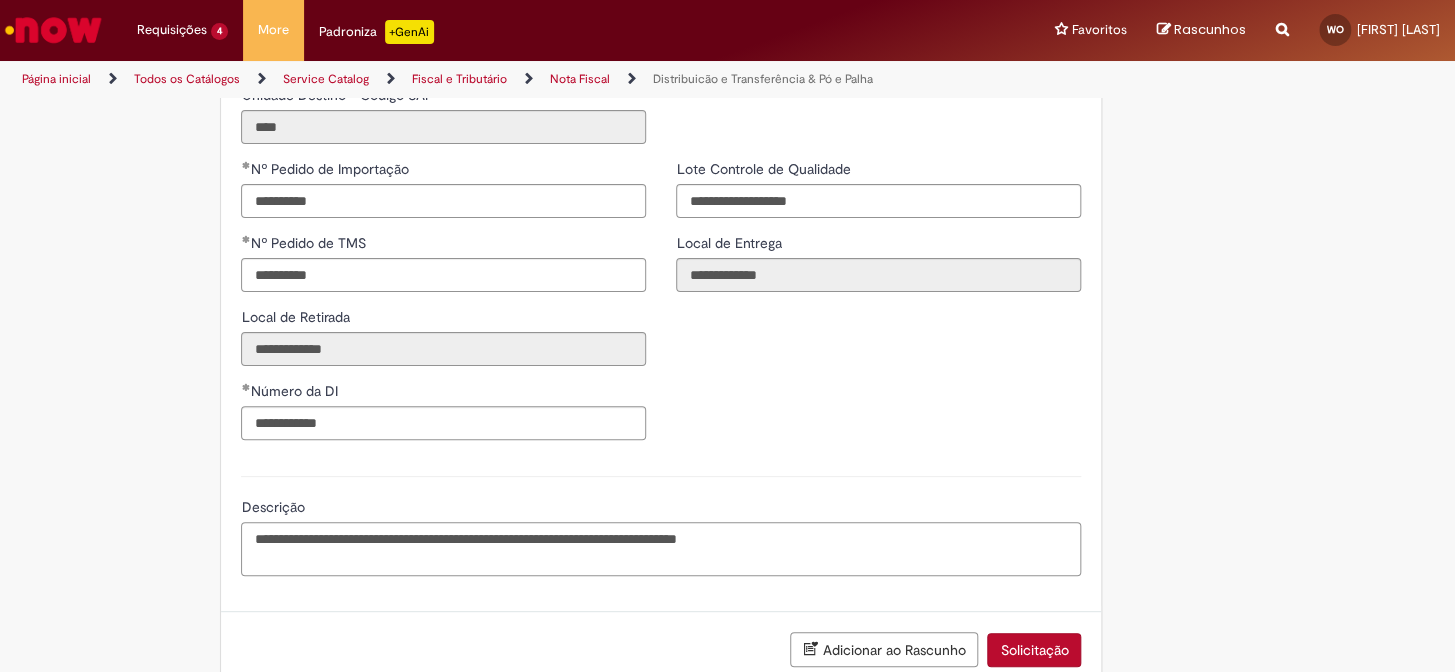 paste on "**********" 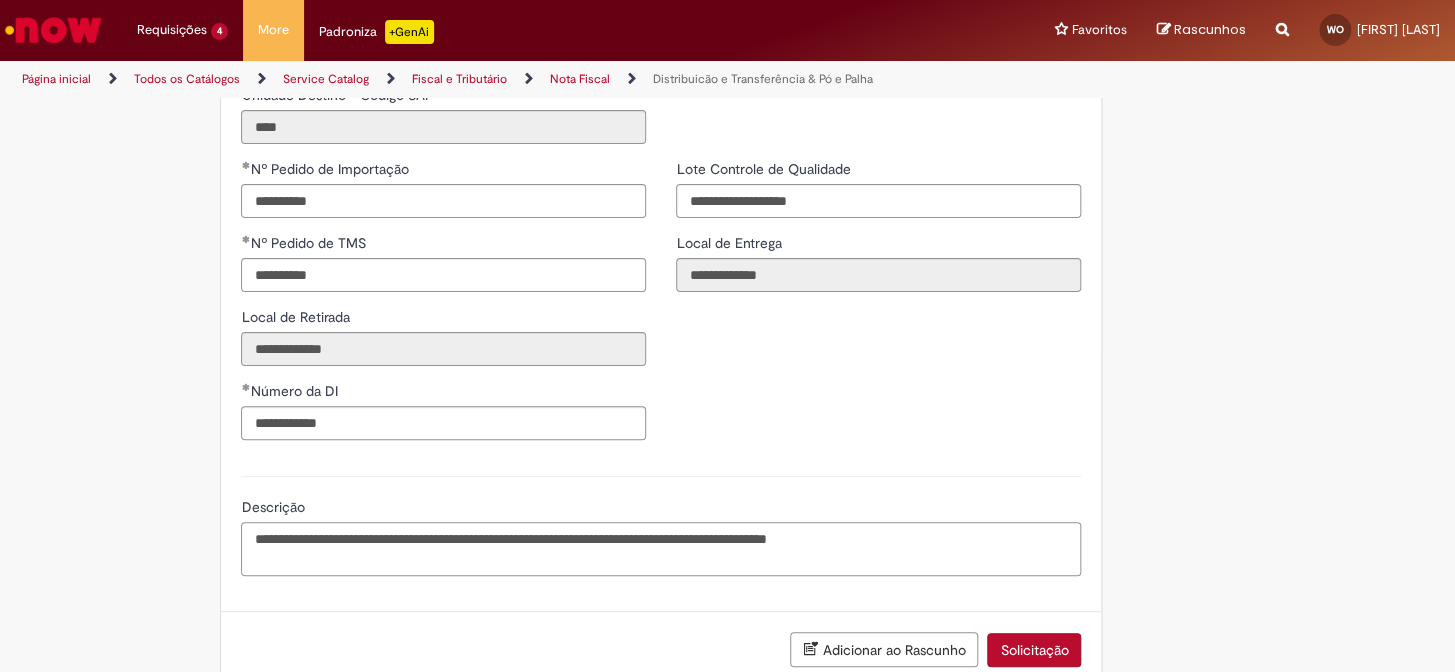 type on "**********" 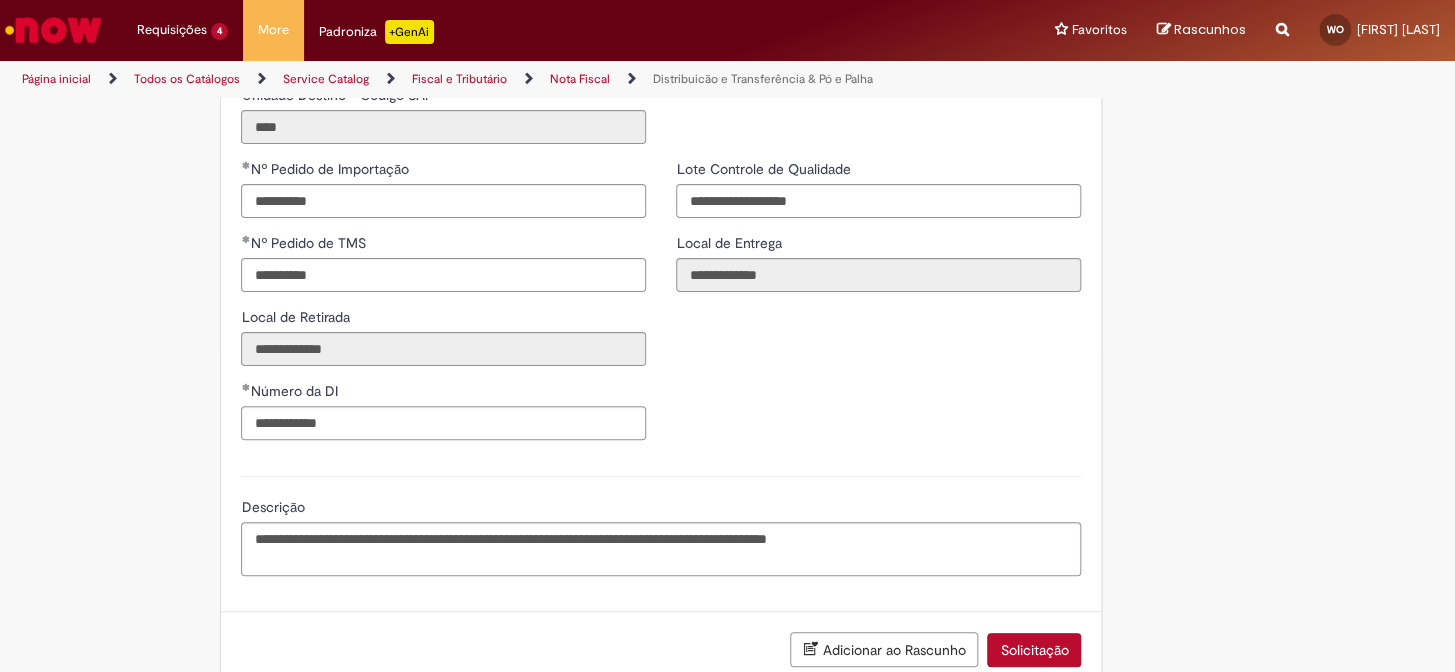 click on "**********" at bounding box center (661, 307) 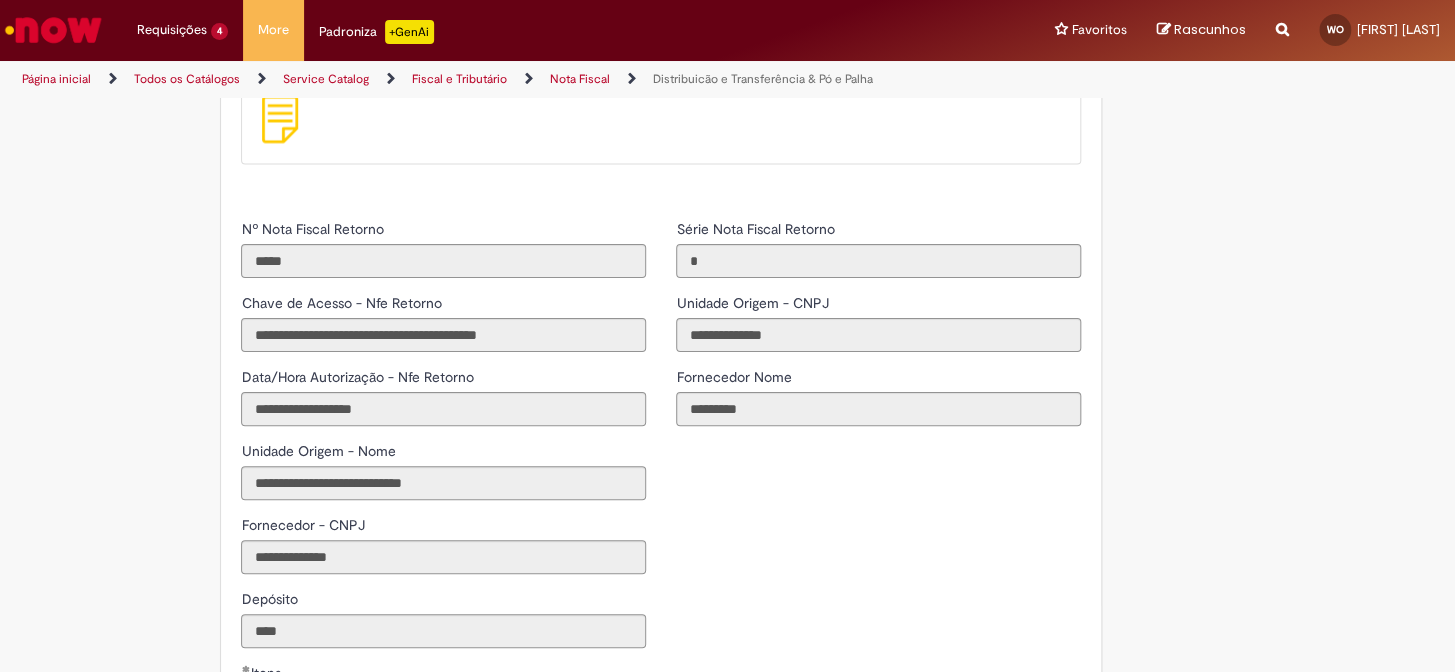 scroll, scrollTop: 2000, scrollLeft: 0, axis: vertical 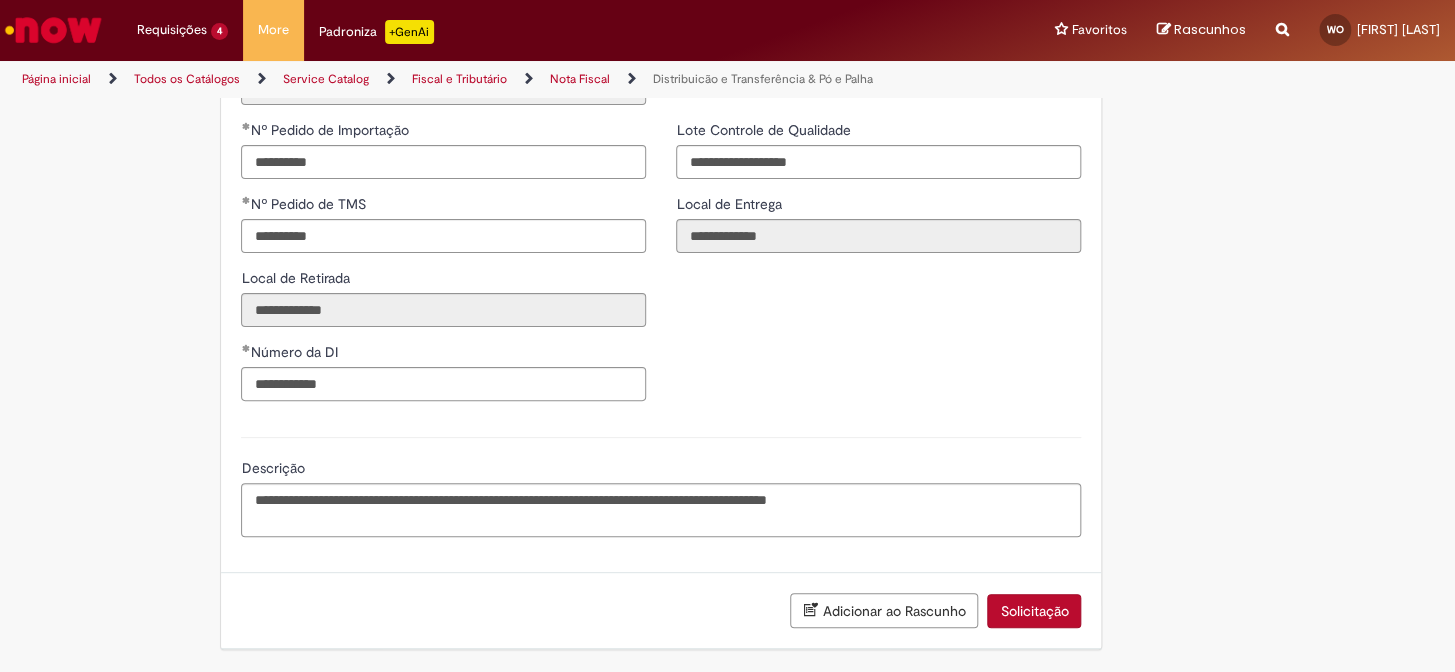 click on "Solicitação" at bounding box center [1034, 611] 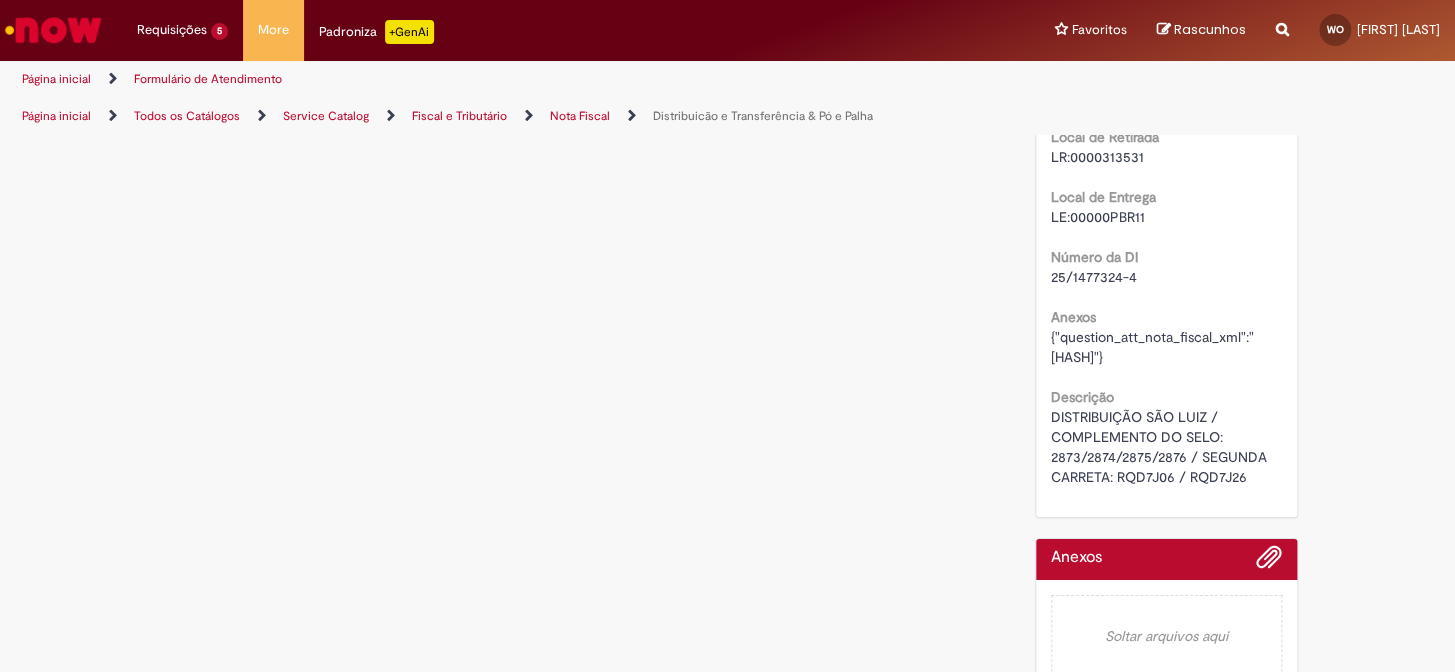 scroll, scrollTop: 0, scrollLeft: 0, axis: both 